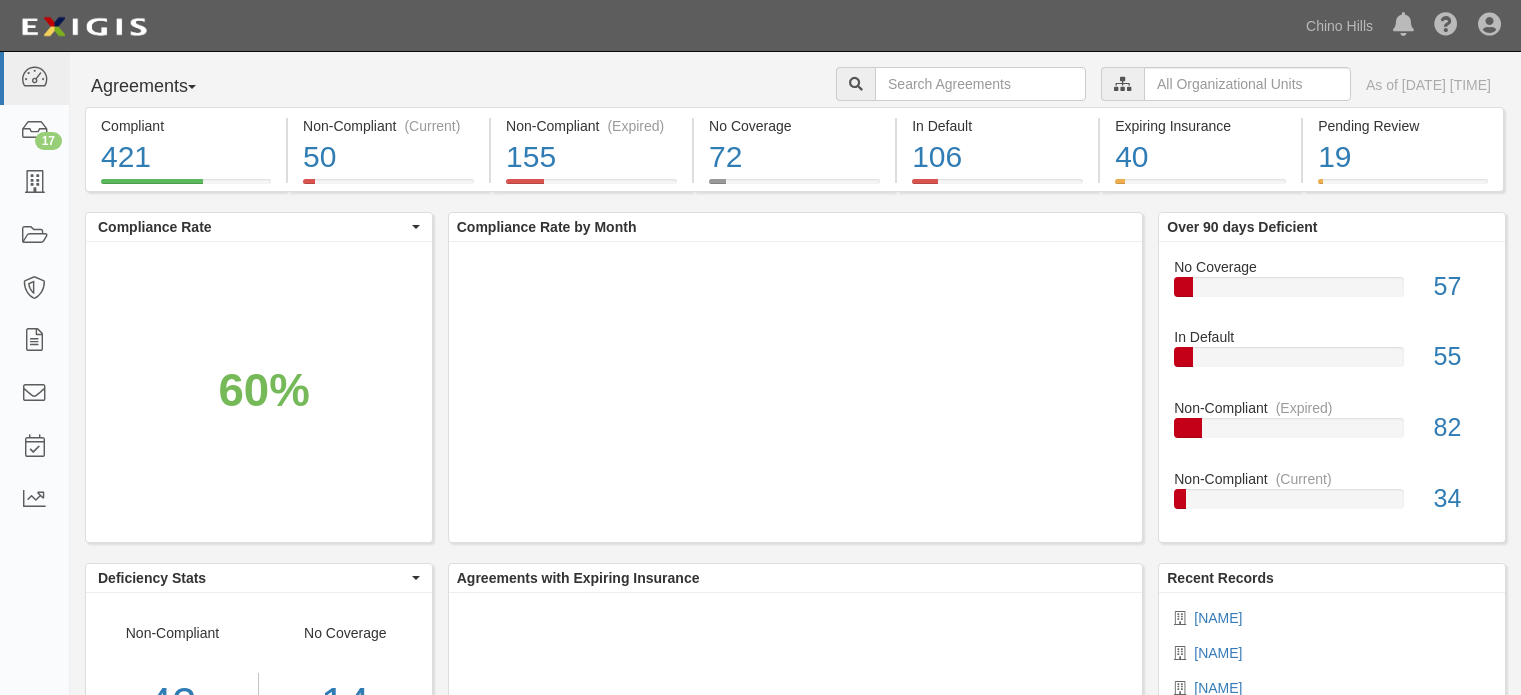 scroll, scrollTop: 0, scrollLeft: 0, axis: both 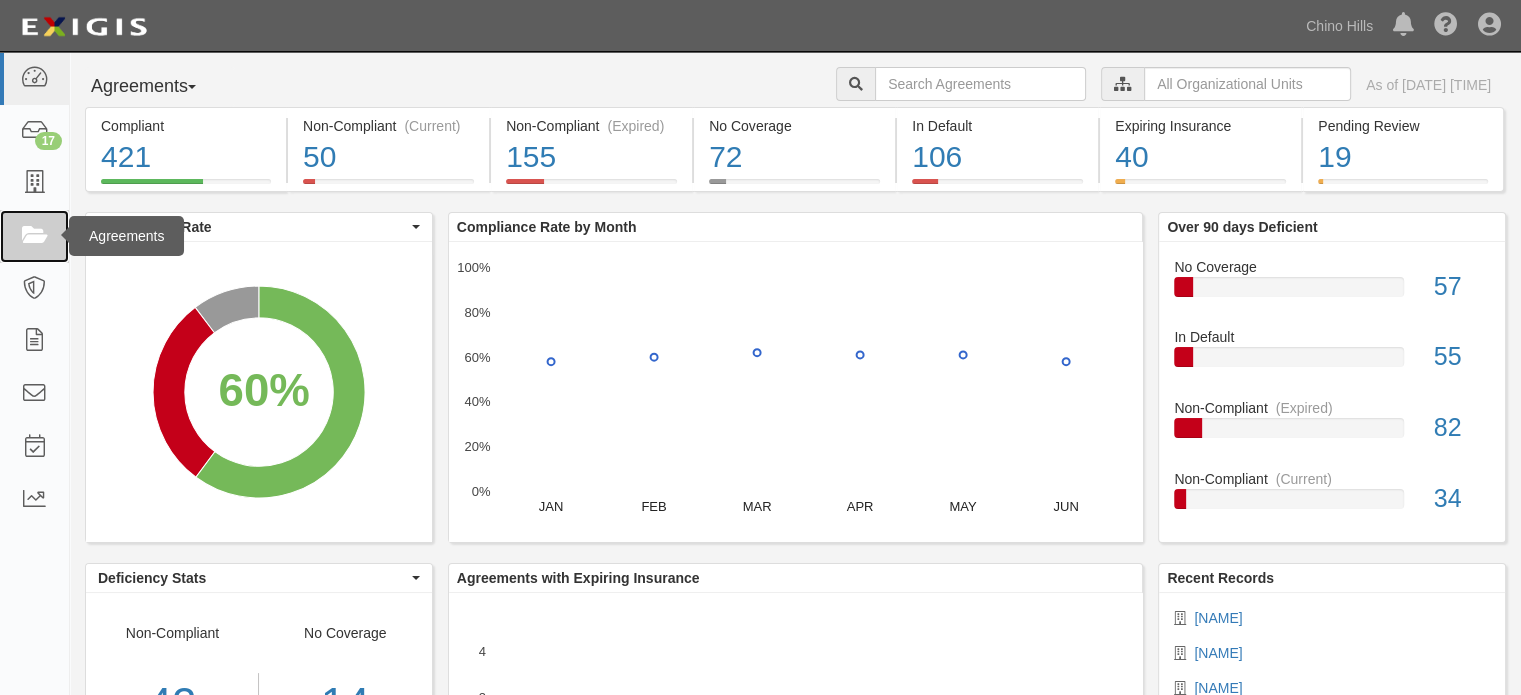 click at bounding box center (34, 236) 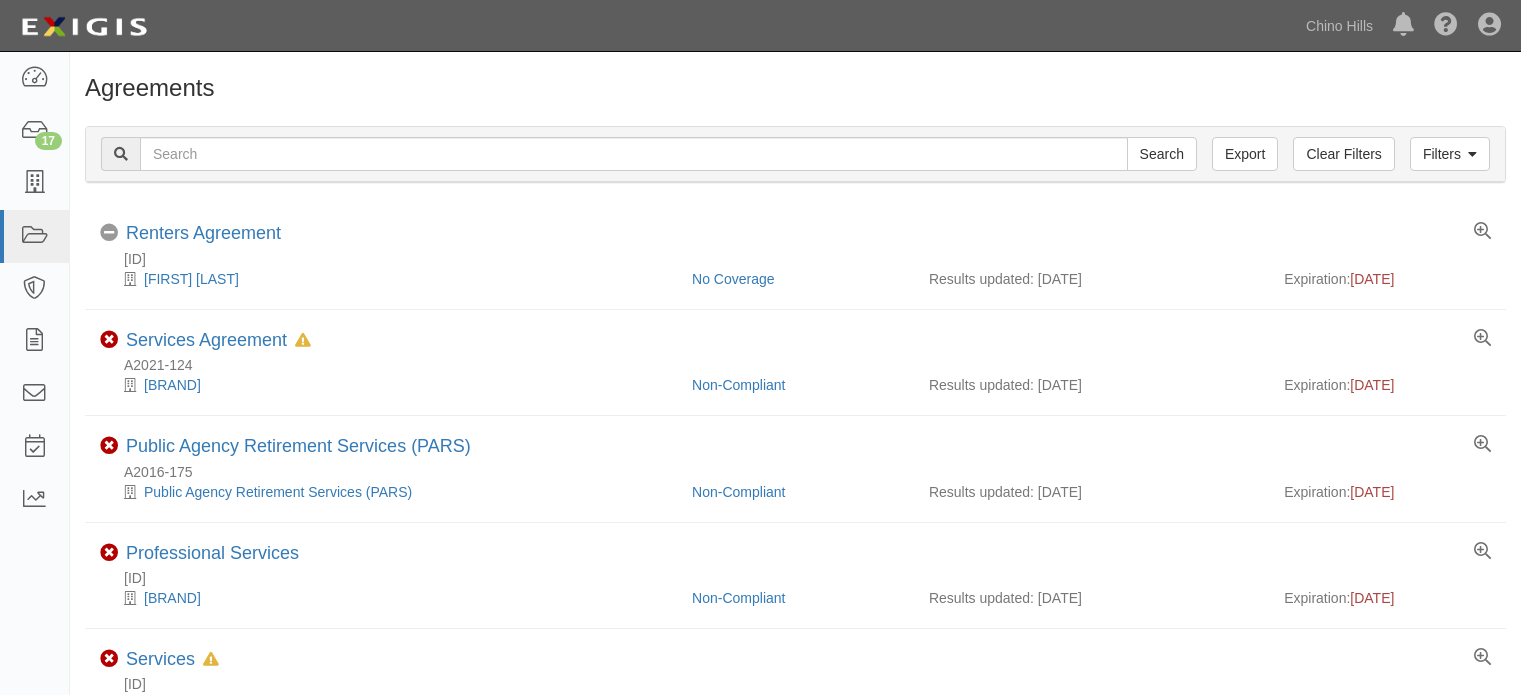 scroll, scrollTop: 0, scrollLeft: 0, axis: both 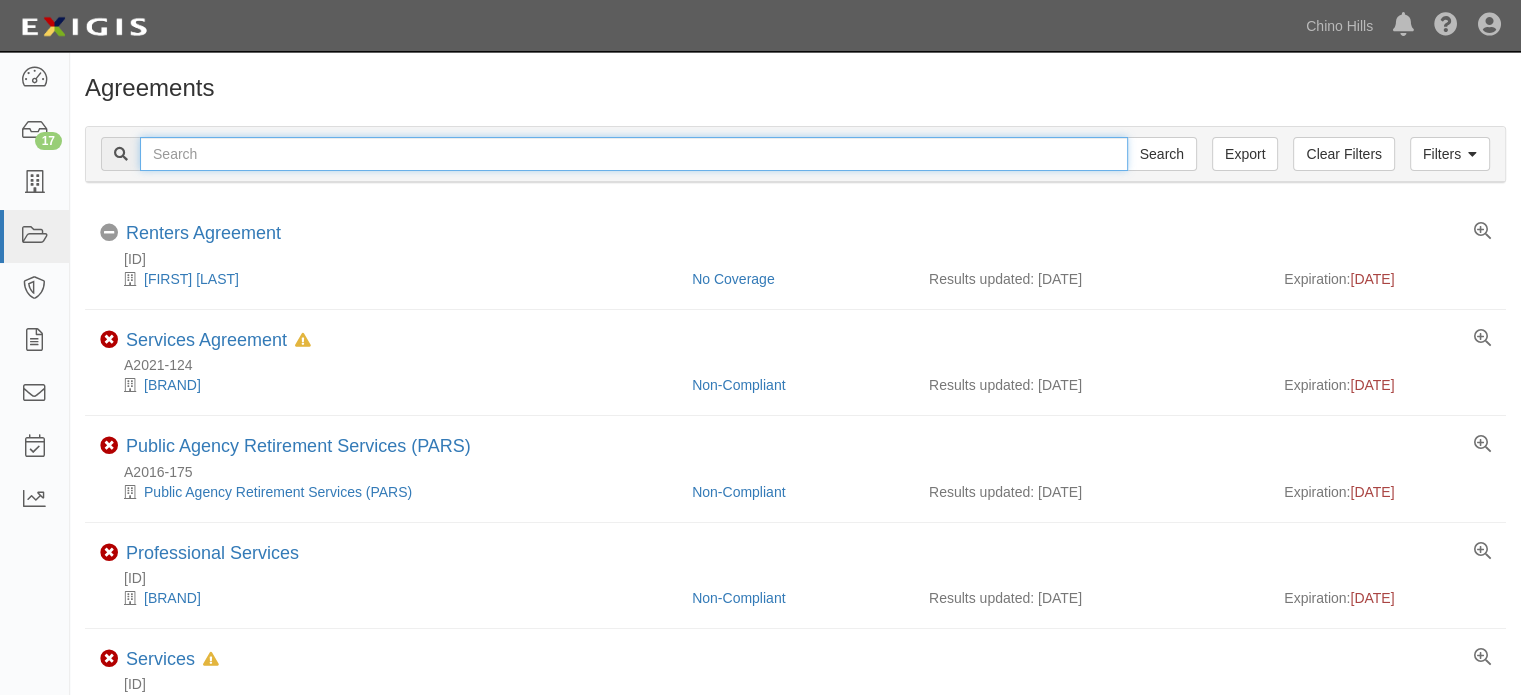 click at bounding box center [634, 154] 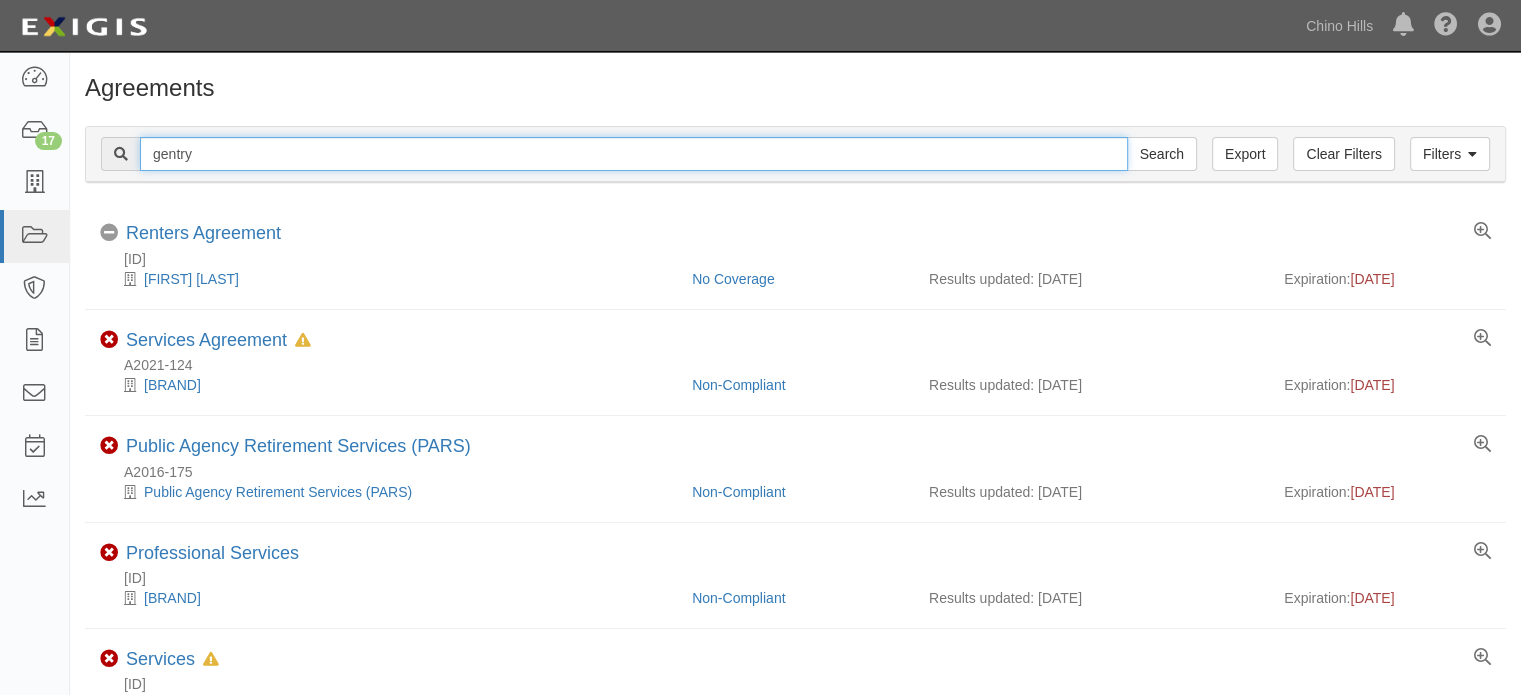 type on "gentry" 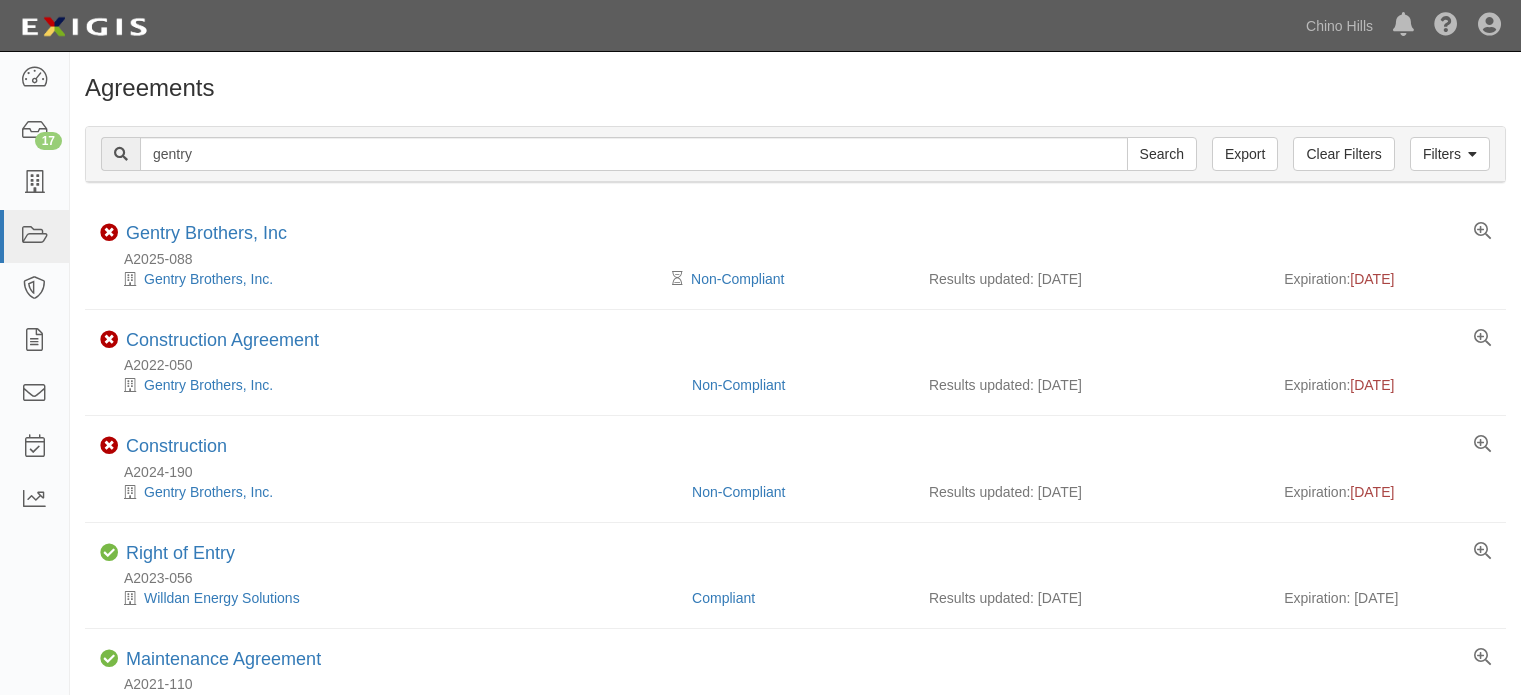 scroll, scrollTop: 0, scrollLeft: 0, axis: both 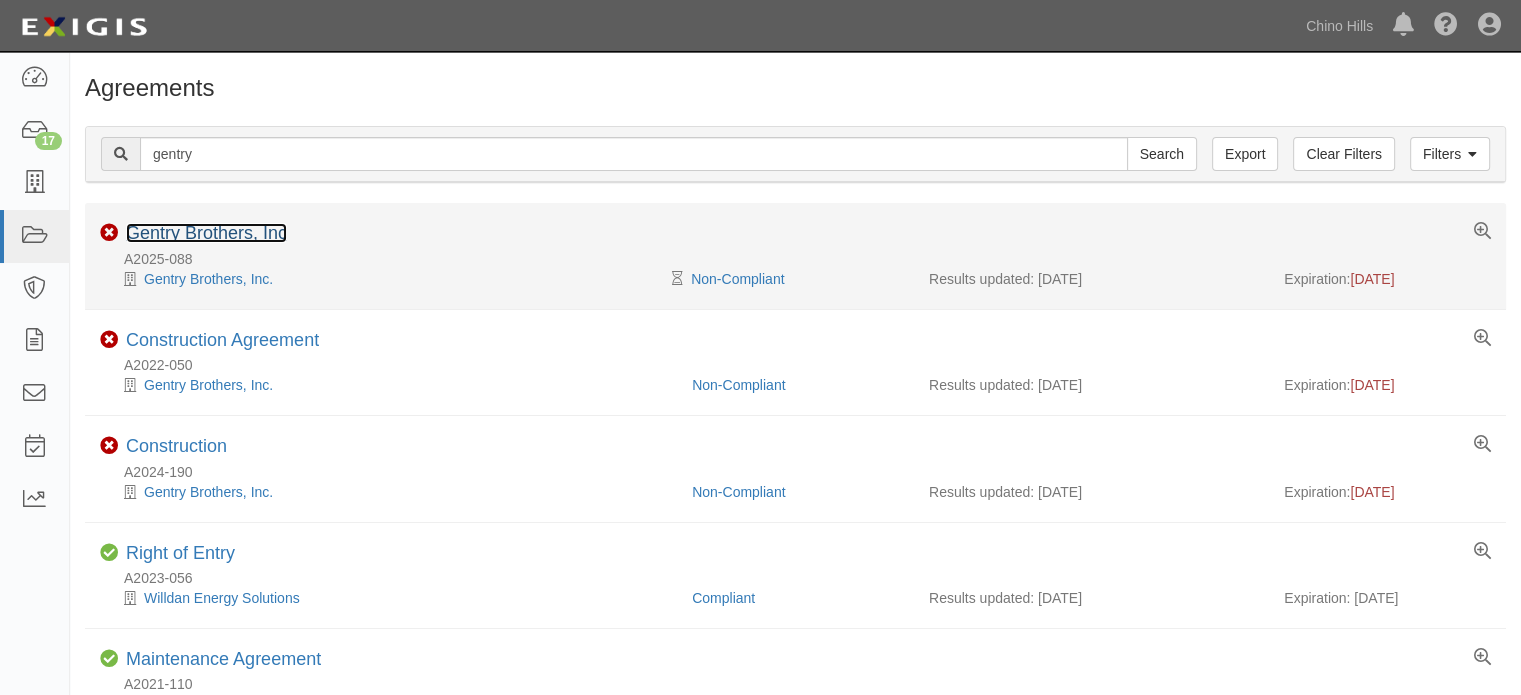 click on "Gentry Brothers, Inc" at bounding box center [206, 233] 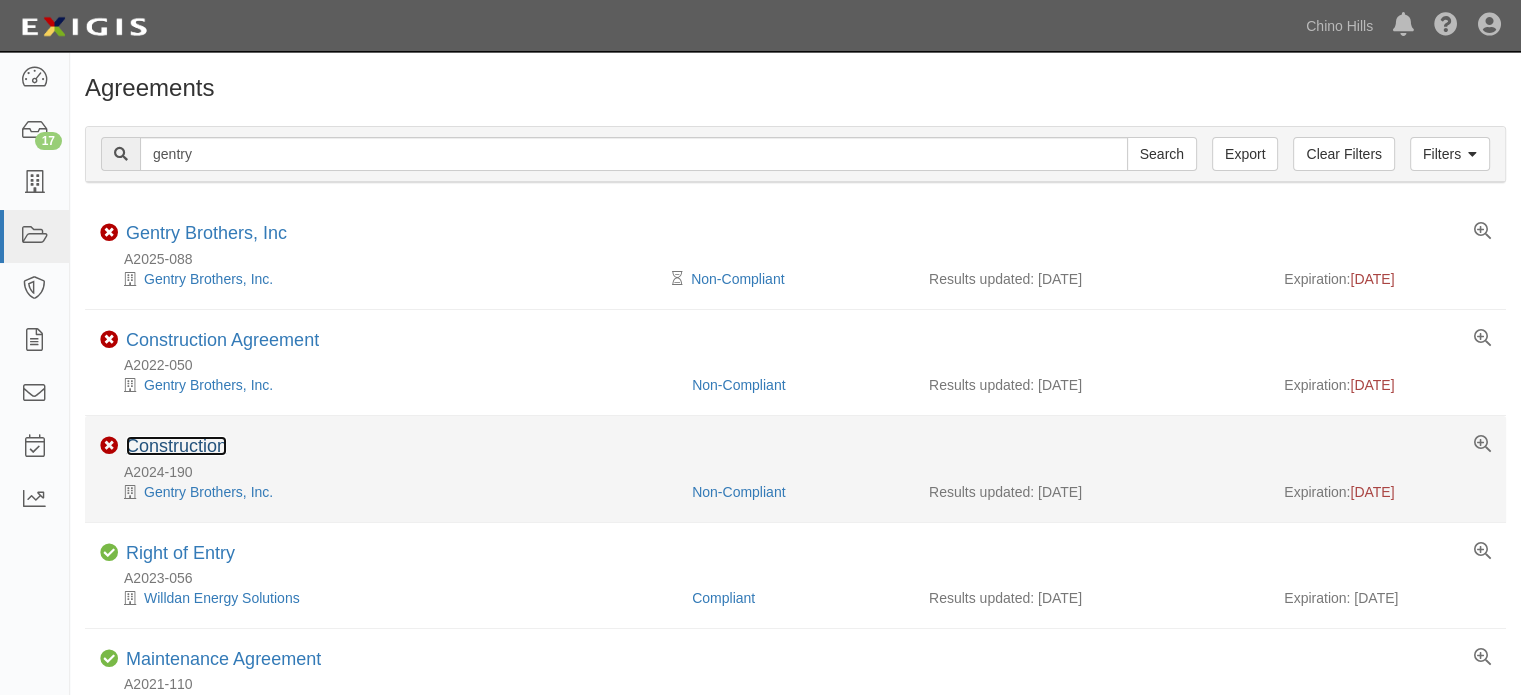 click on "Construction" at bounding box center [176, 446] 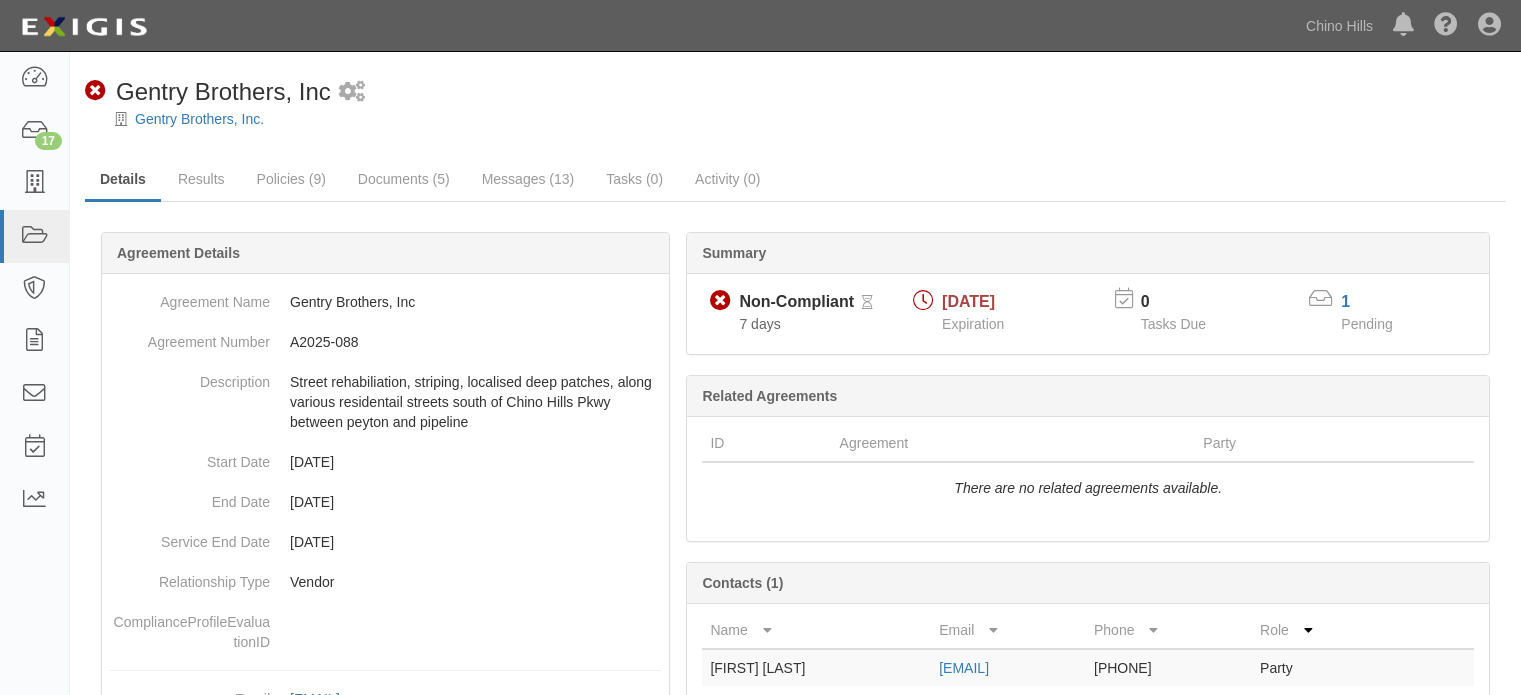 scroll, scrollTop: 0, scrollLeft: 0, axis: both 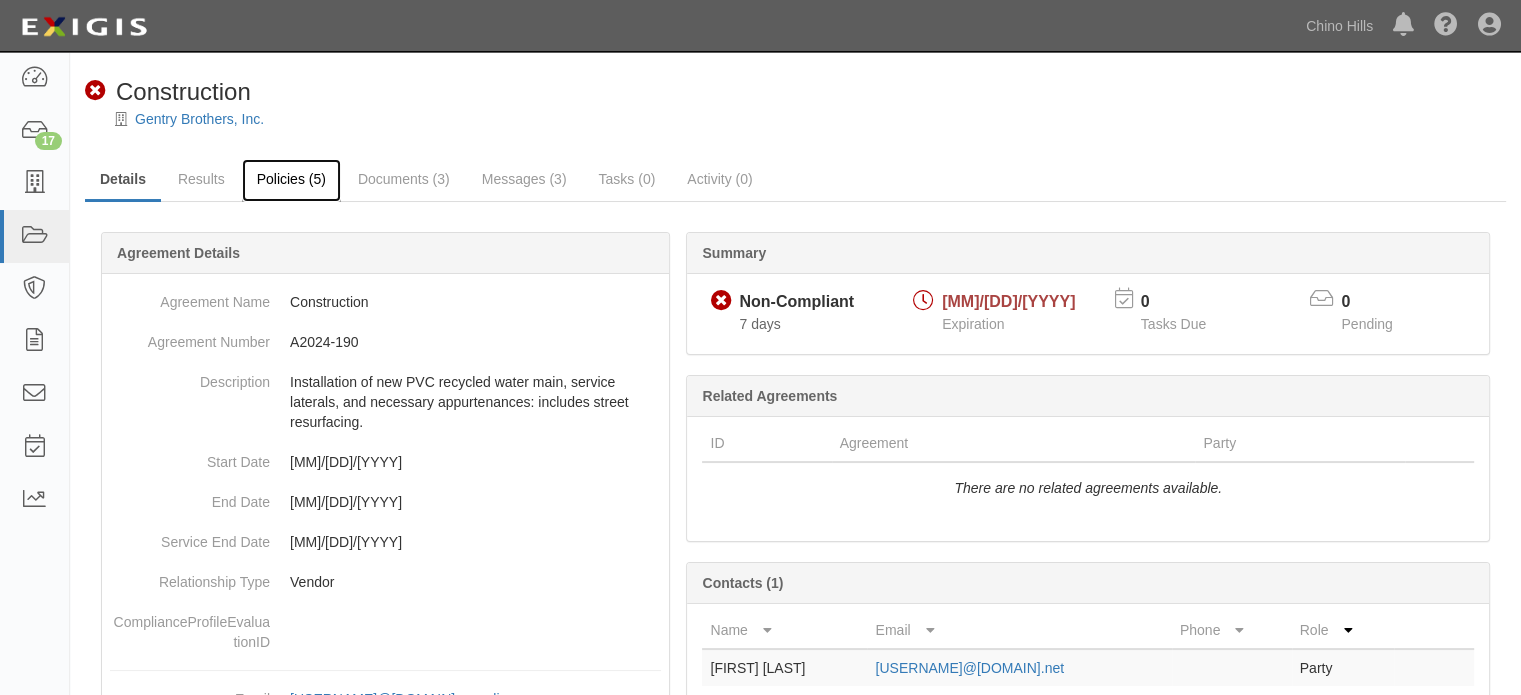 click on "Policies (5)" at bounding box center (291, 180) 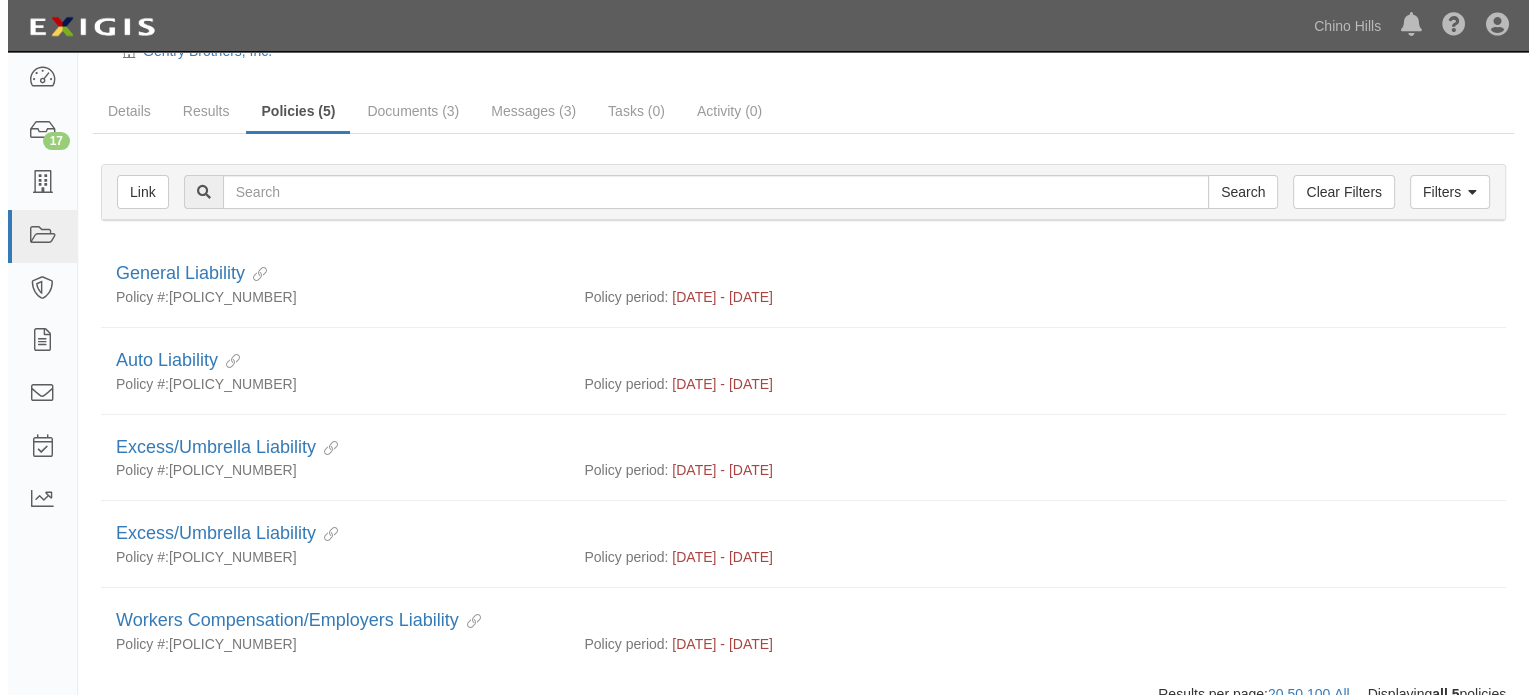 scroll, scrollTop: 100, scrollLeft: 0, axis: vertical 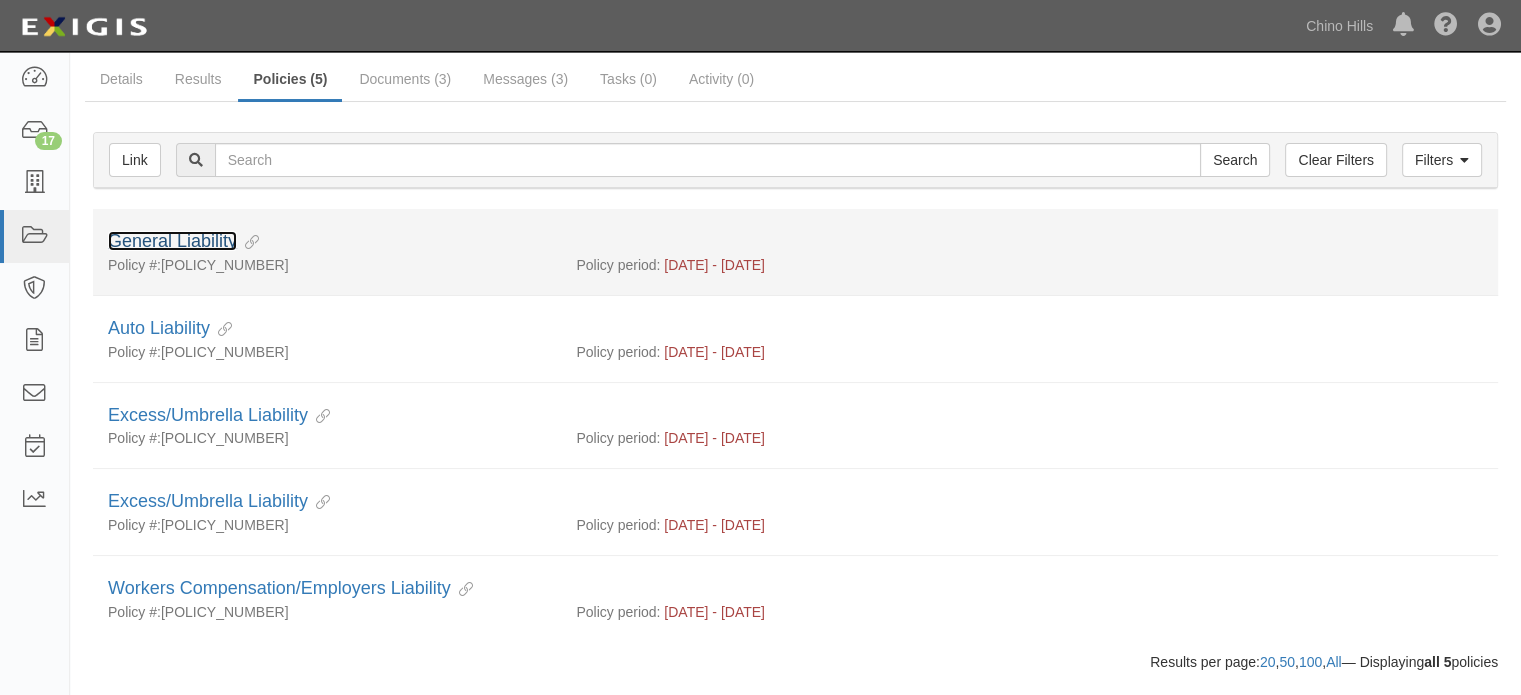 click on "General Liability" at bounding box center (172, 241) 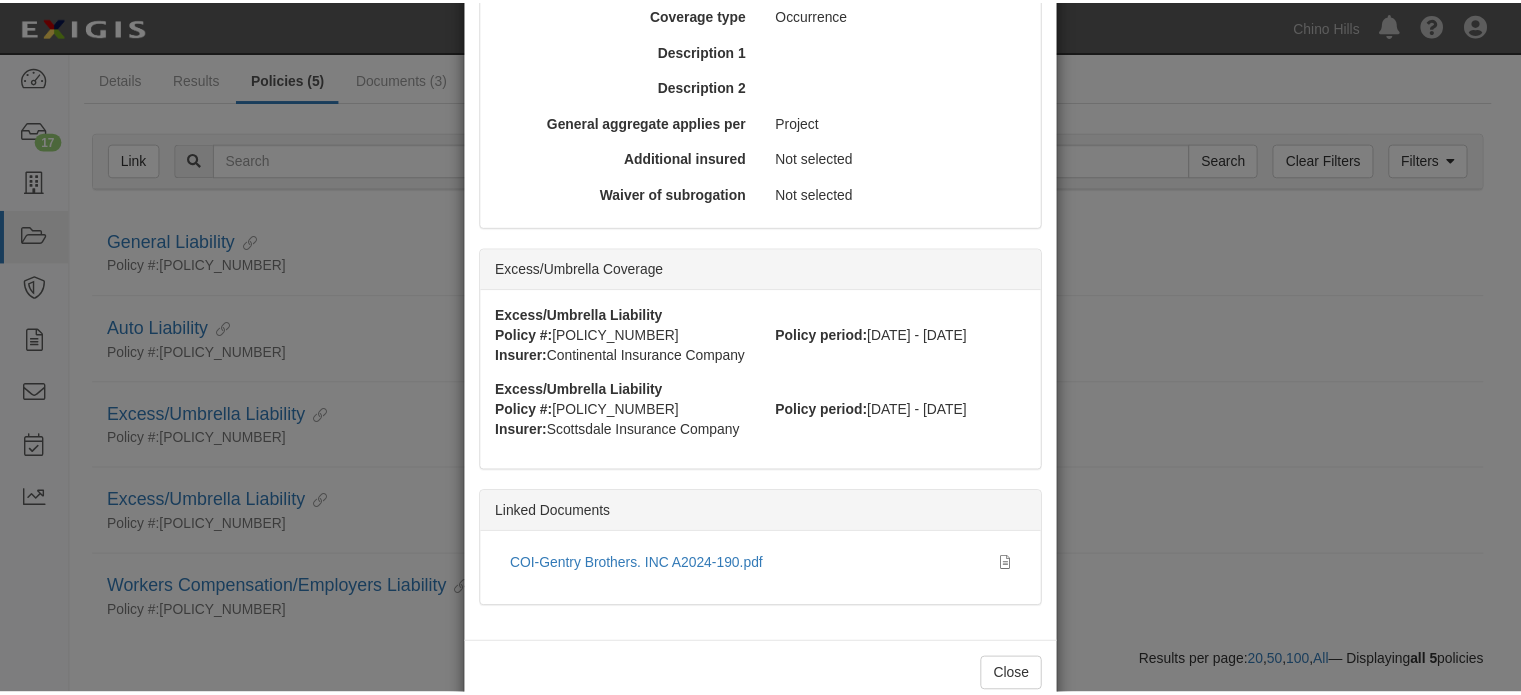 scroll, scrollTop: 956, scrollLeft: 0, axis: vertical 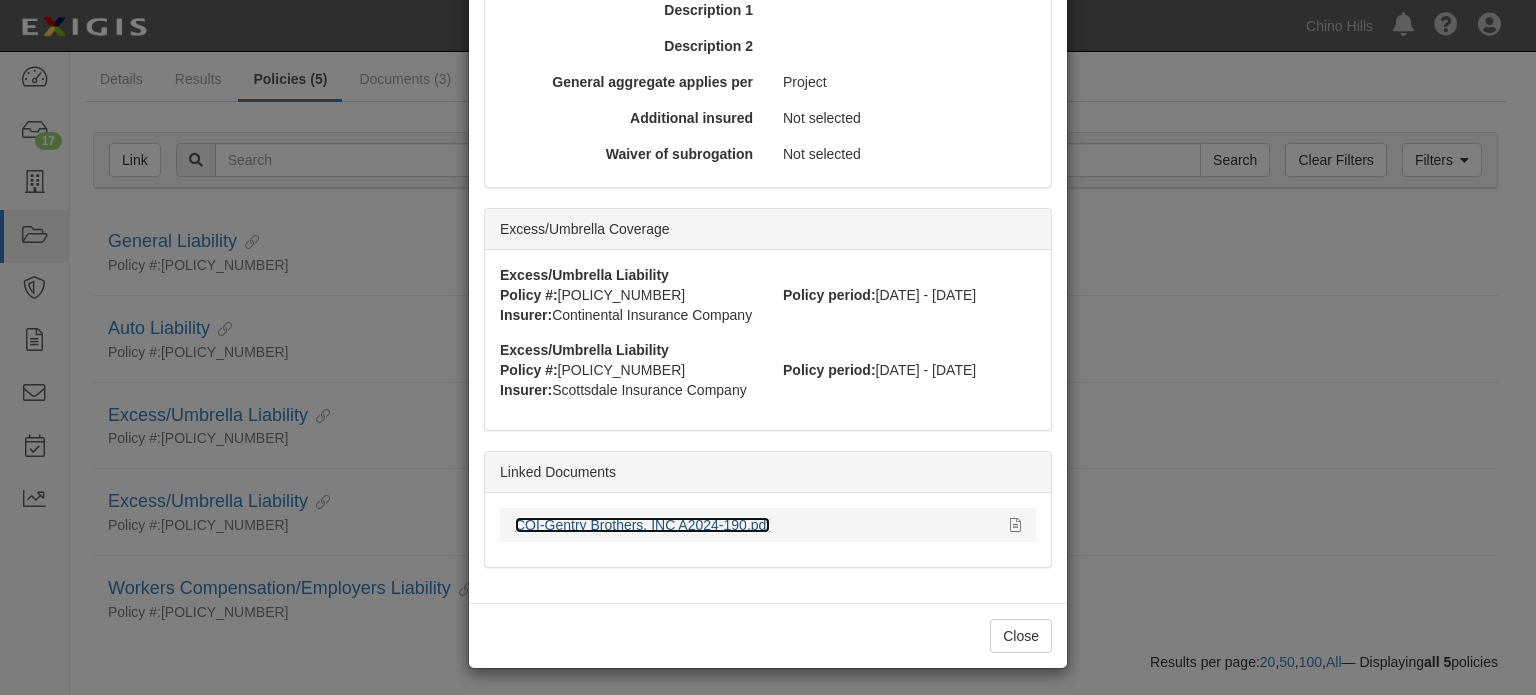 click on "COI-[COMPANY_NAME]. INC [YEAR]-[NUMBER].pdf" at bounding box center [642, 525] 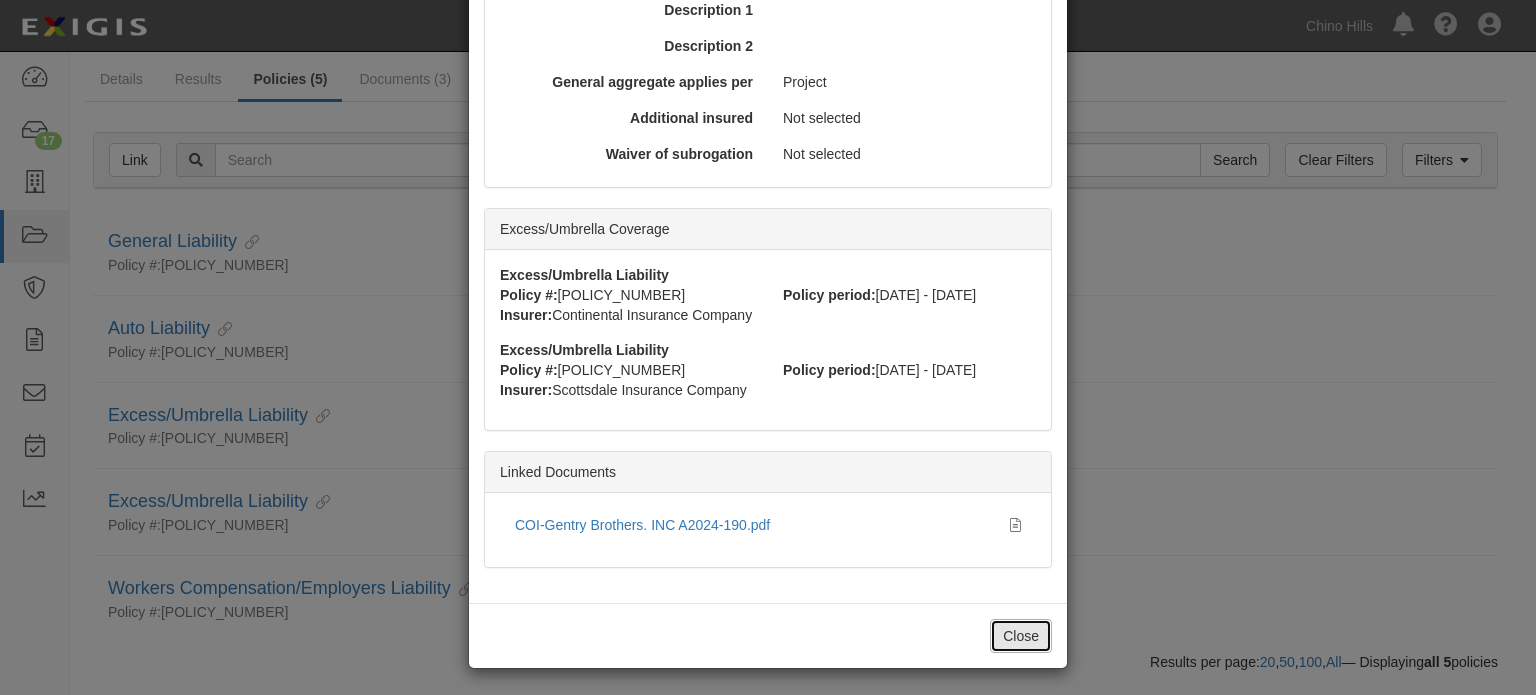 click on "Close" at bounding box center (1021, 636) 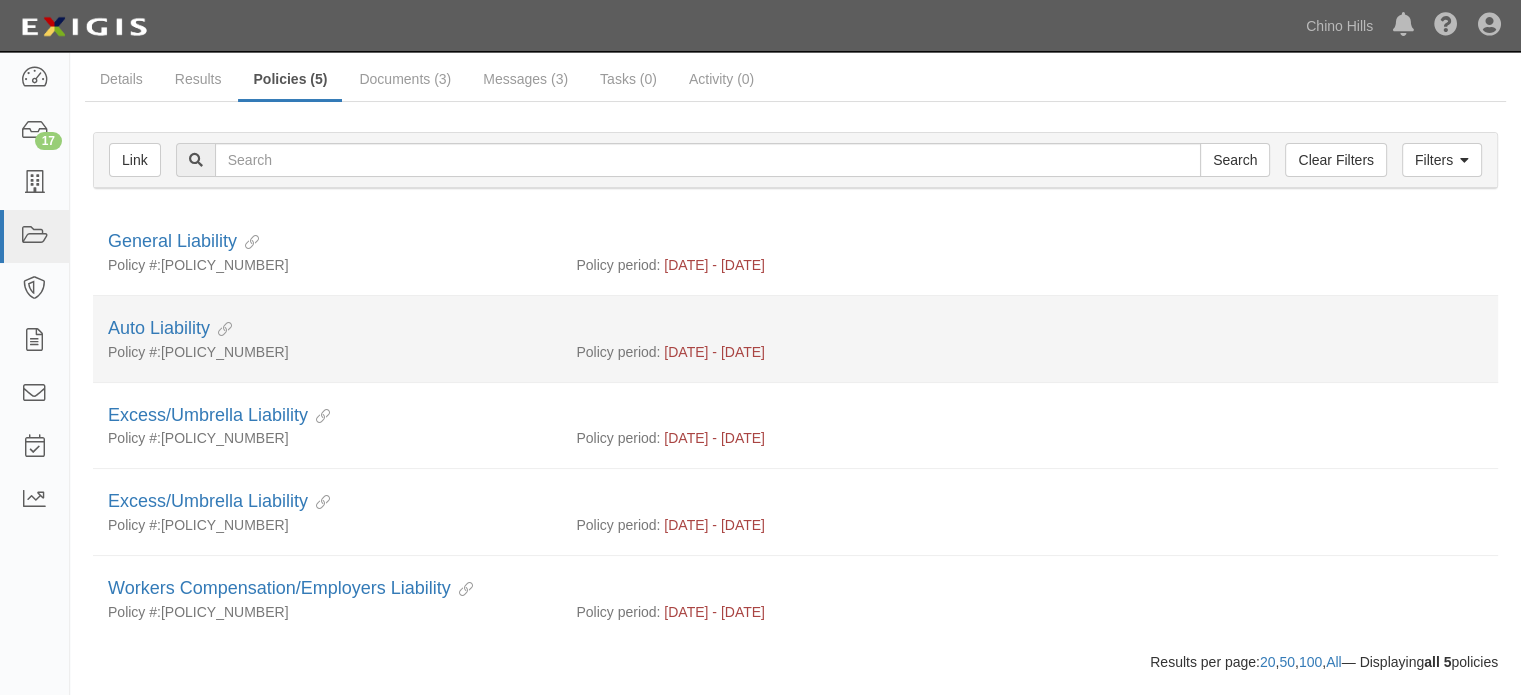 scroll, scrollTop: 0, scrollLeft: 0, axis: both 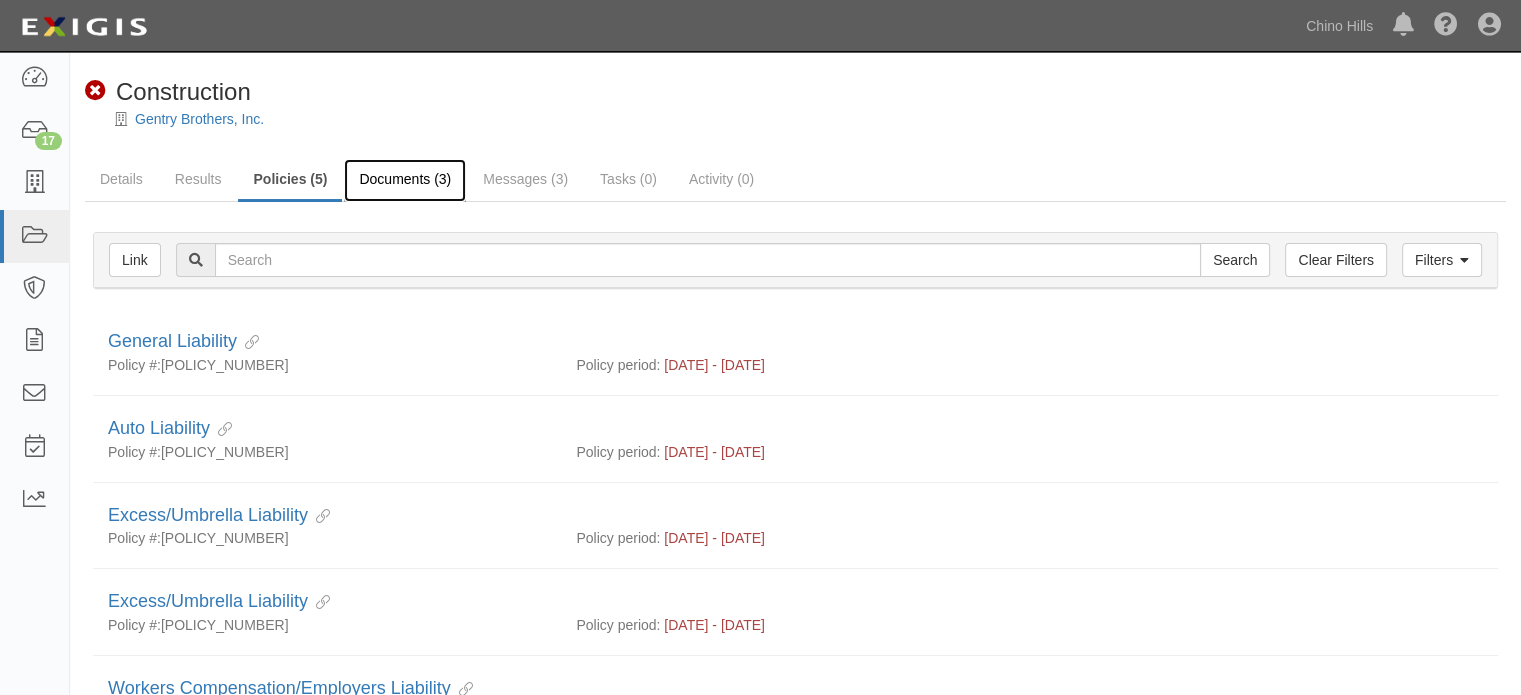 click on "Documents (3)" at bounding box center (405, 180) 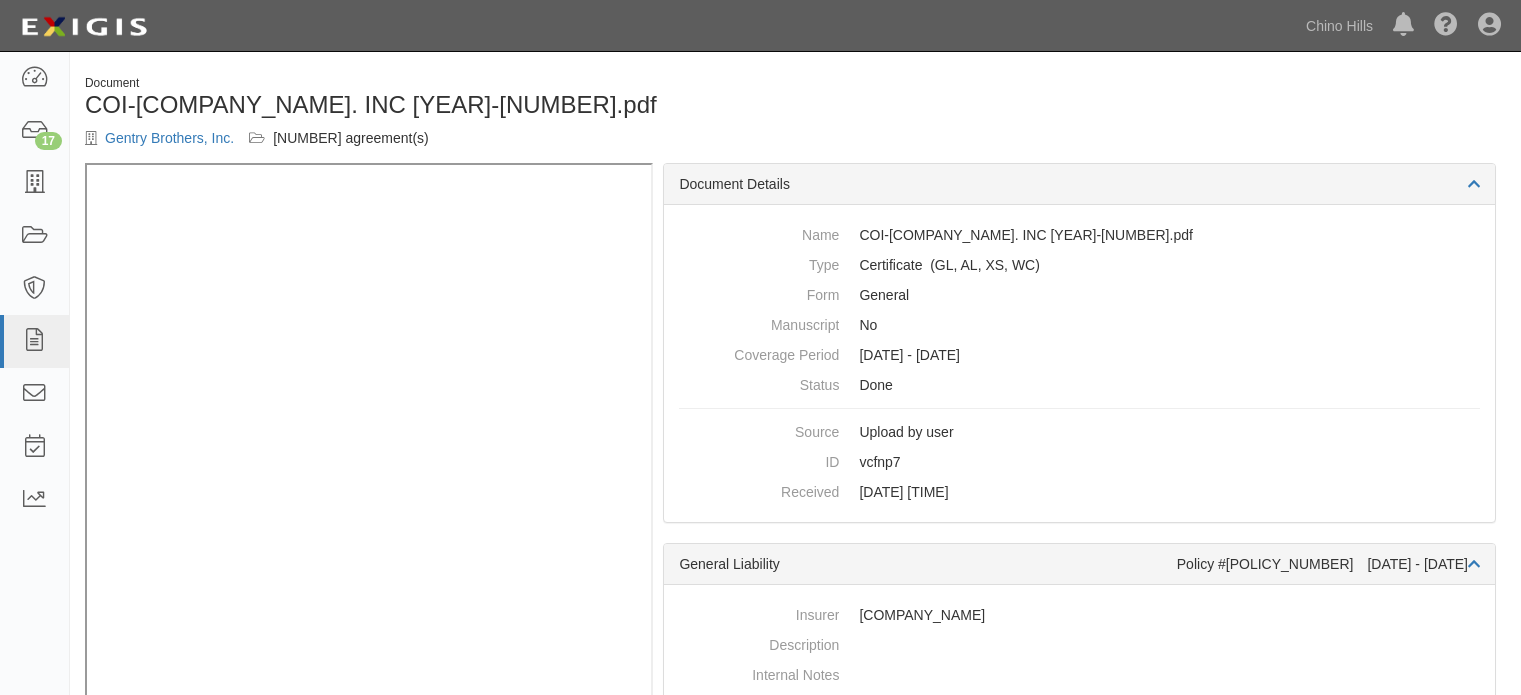 scroll, scrollTop: 0, scrollLeft: 0, axis: both 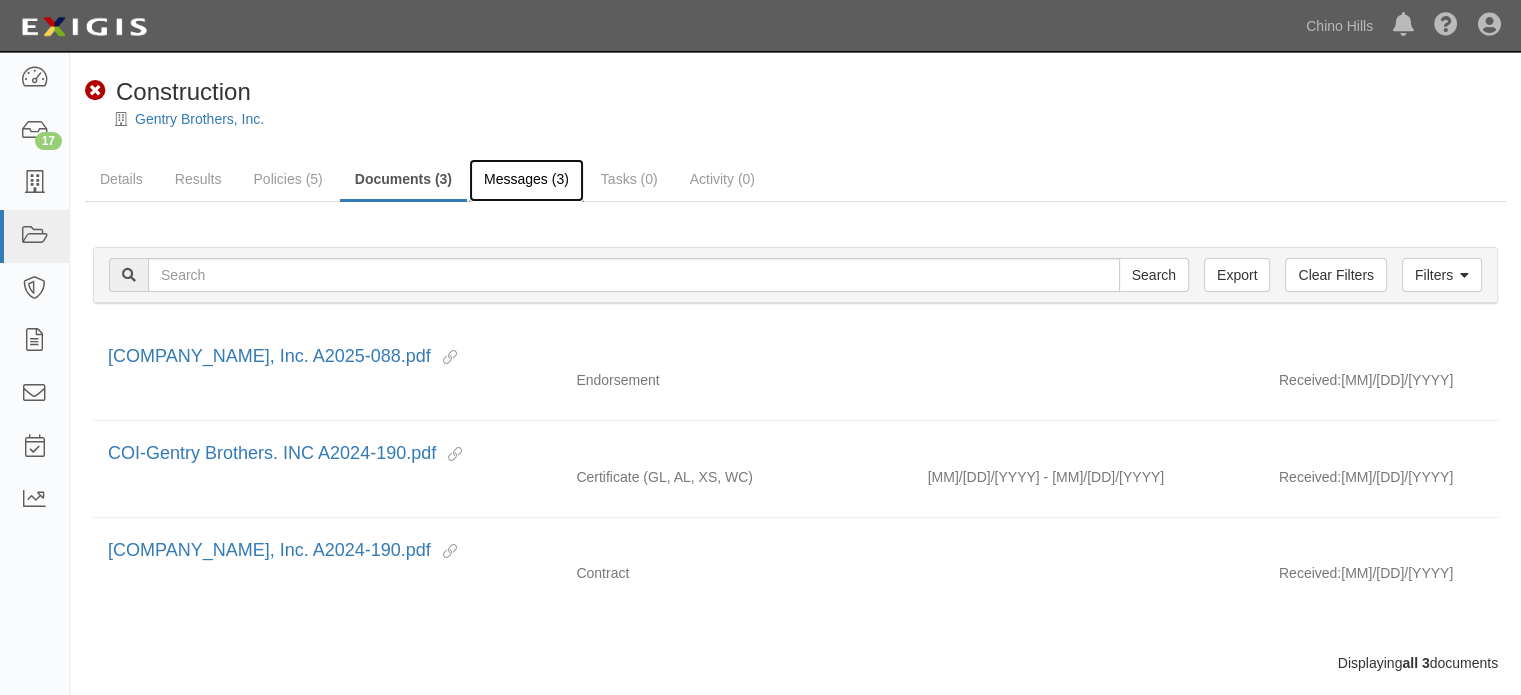 click on "Messages (3)" at bounding box center (526, 180) 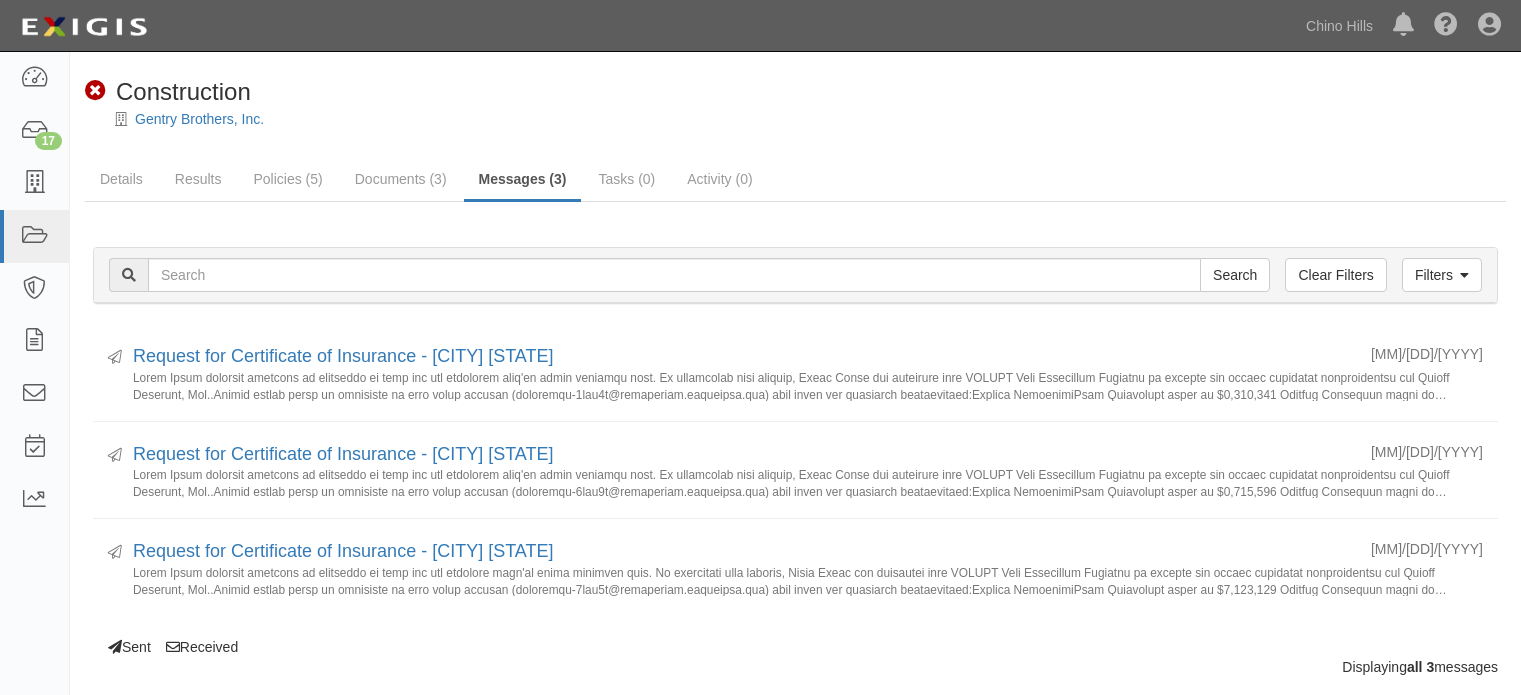 scroll, scrollTop: 0, scrollLeft: 0, axis: both 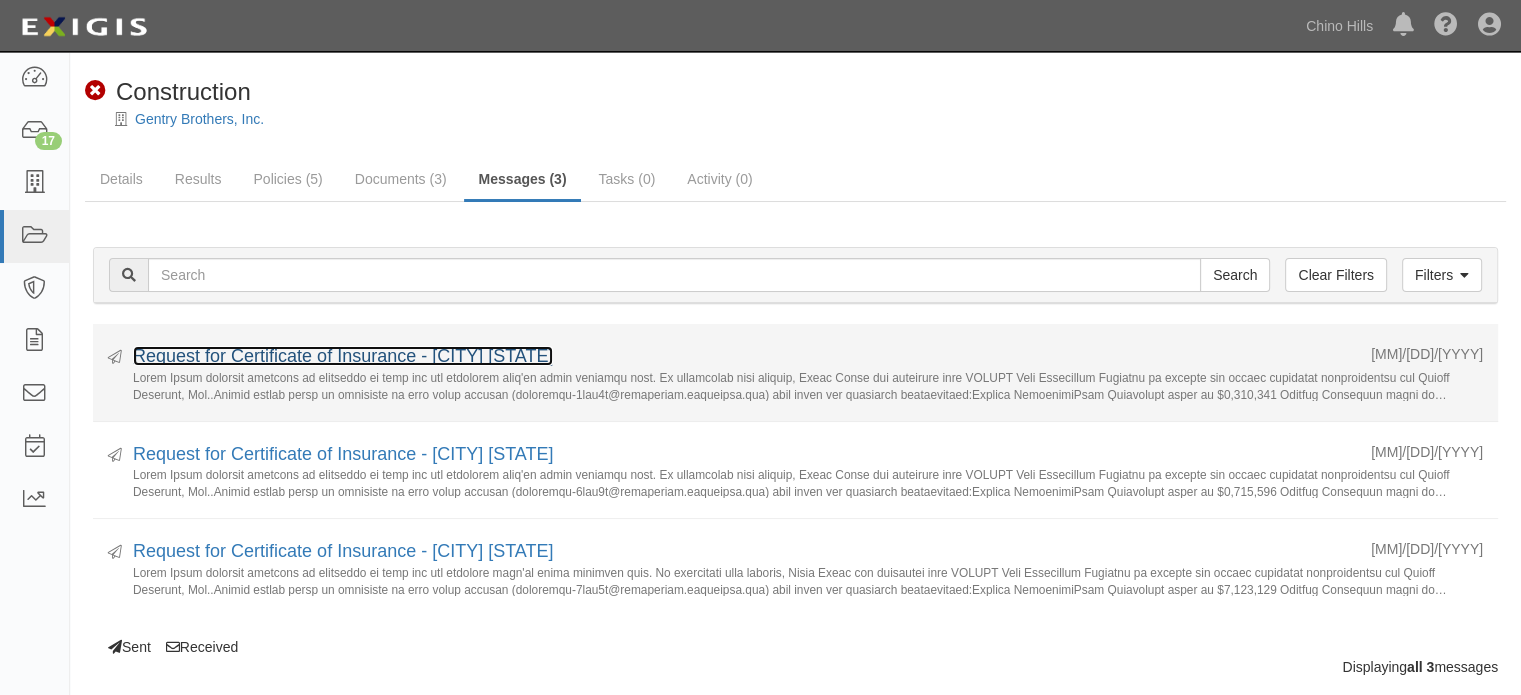 click on "Request for Certificate of Insurance - [CITY]" at bounding box center (343, 356) 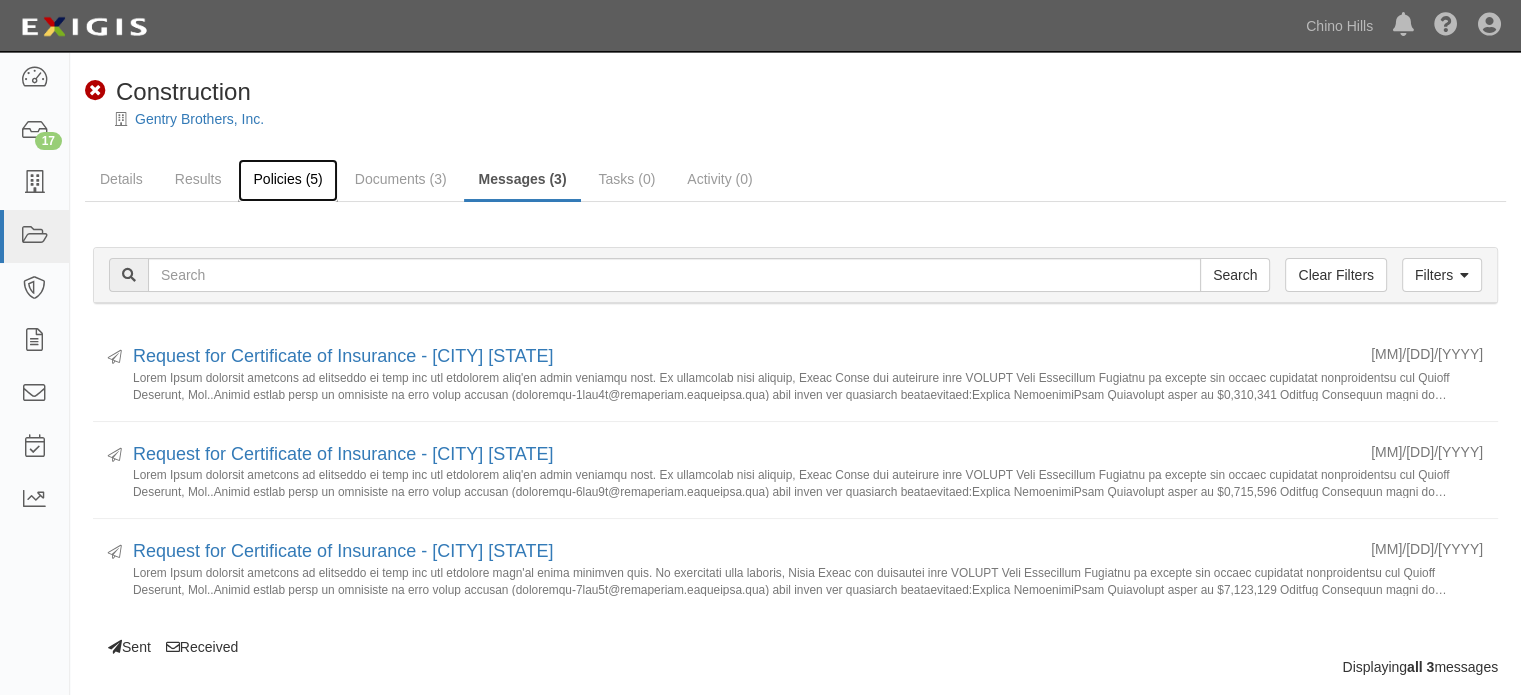 click on "Policies (5)" at bounding box center (287, 180) 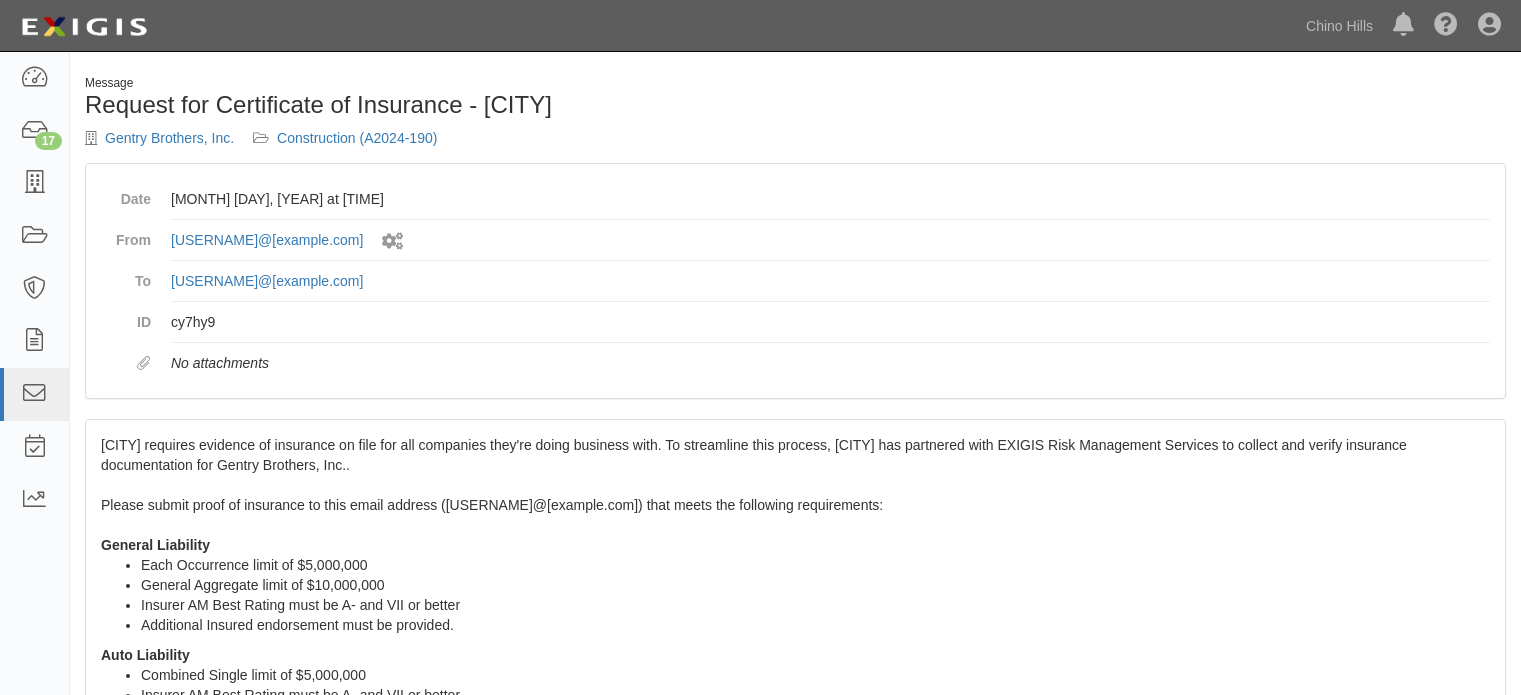 scroll, scrollTop: 0, scrollLeft: 0, axis: both 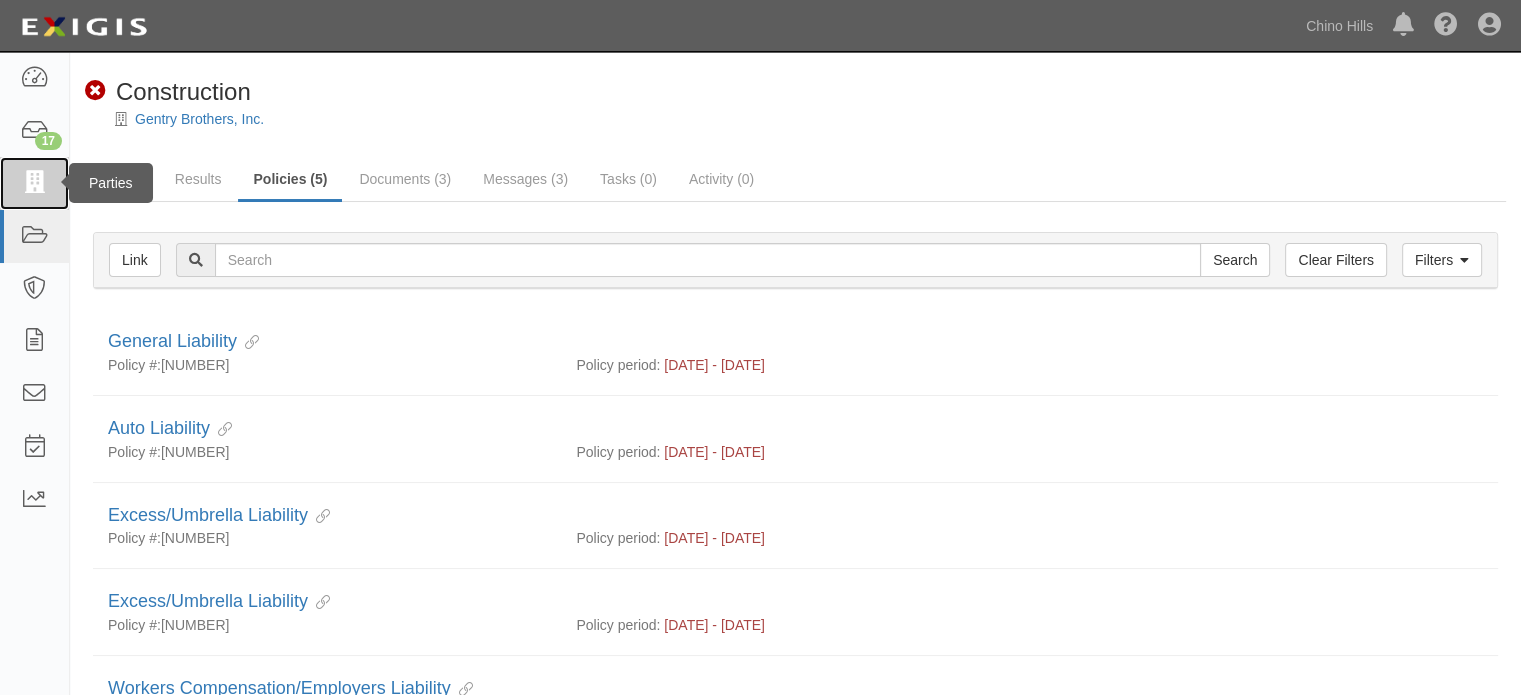 click at bounding box center [34, 183] 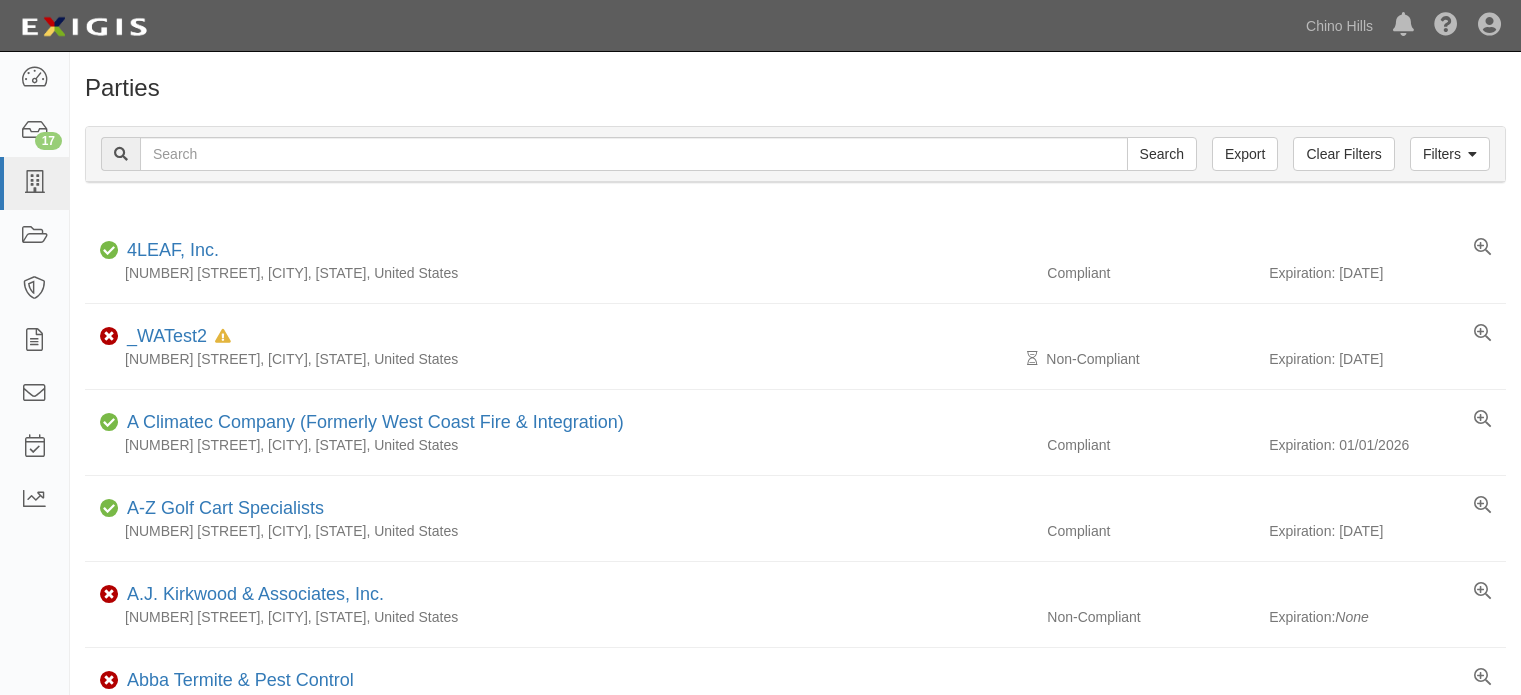 scroll, scrollTop: 0, scrollLeft: 0, axis: both 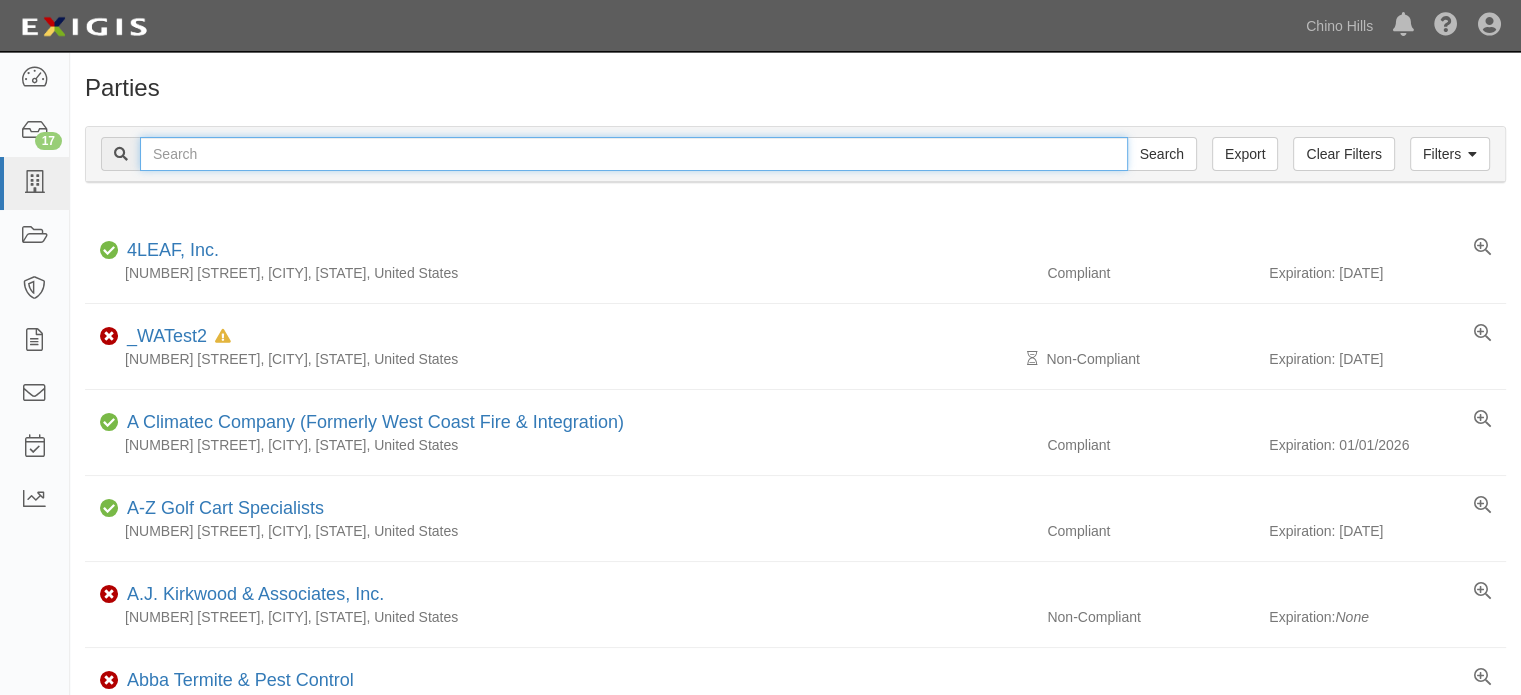 click at bounding box center [634, 154] 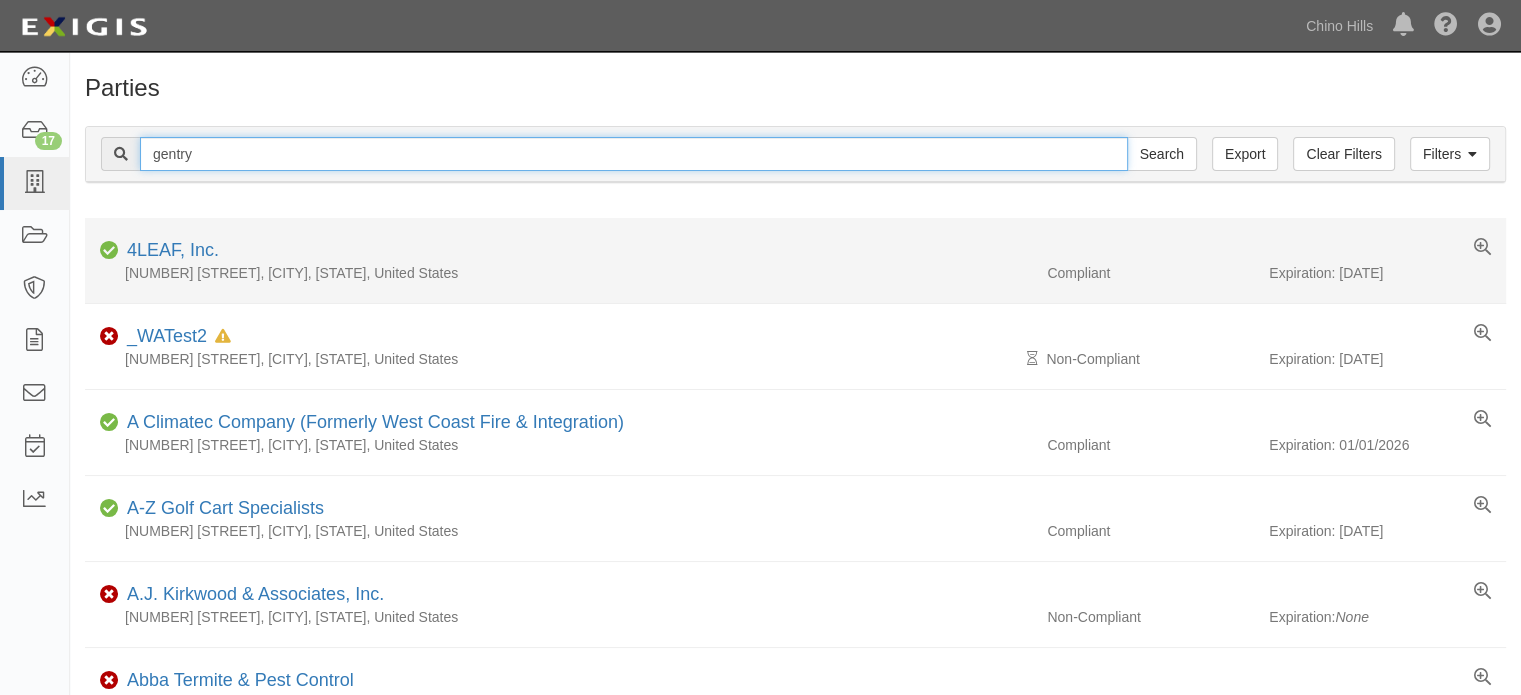 type on "gentry" 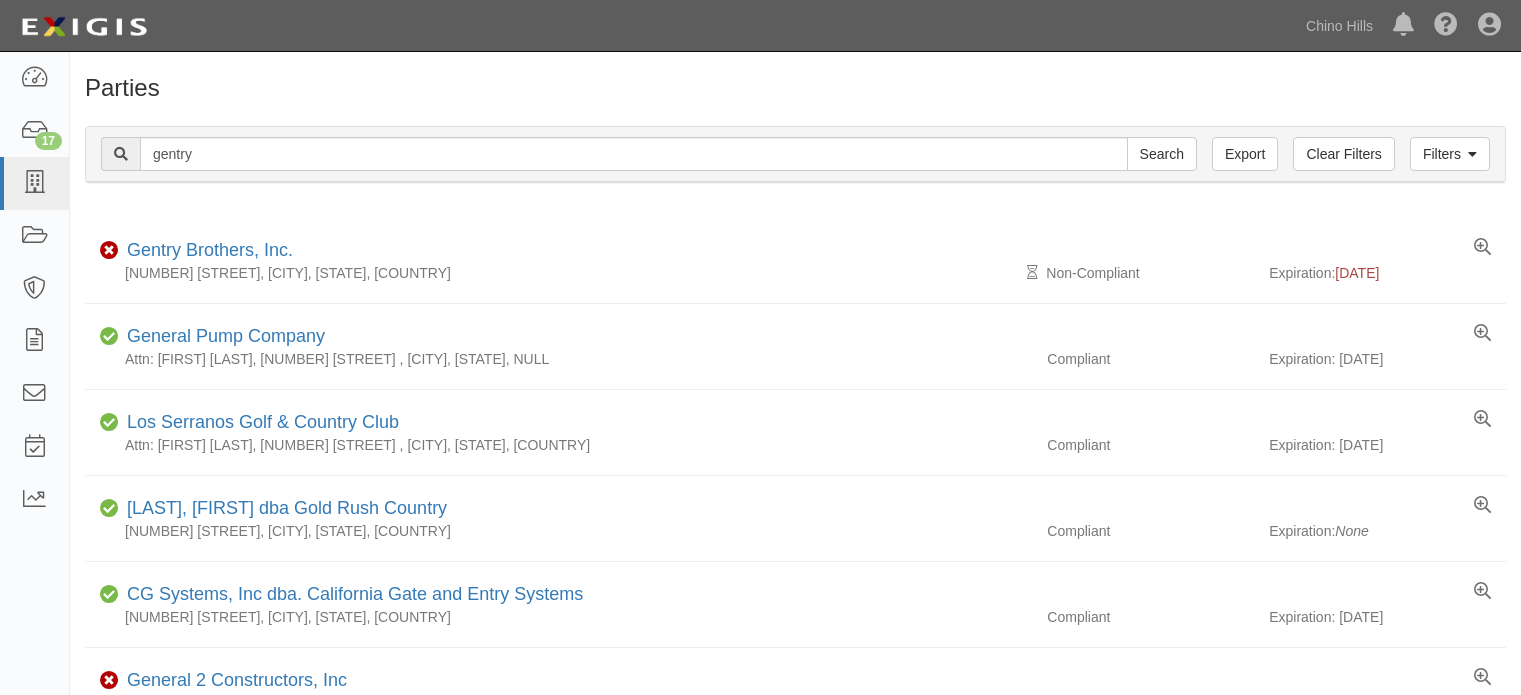 scroll, scrollTop: 0, scrollLeft: 0, axis: both 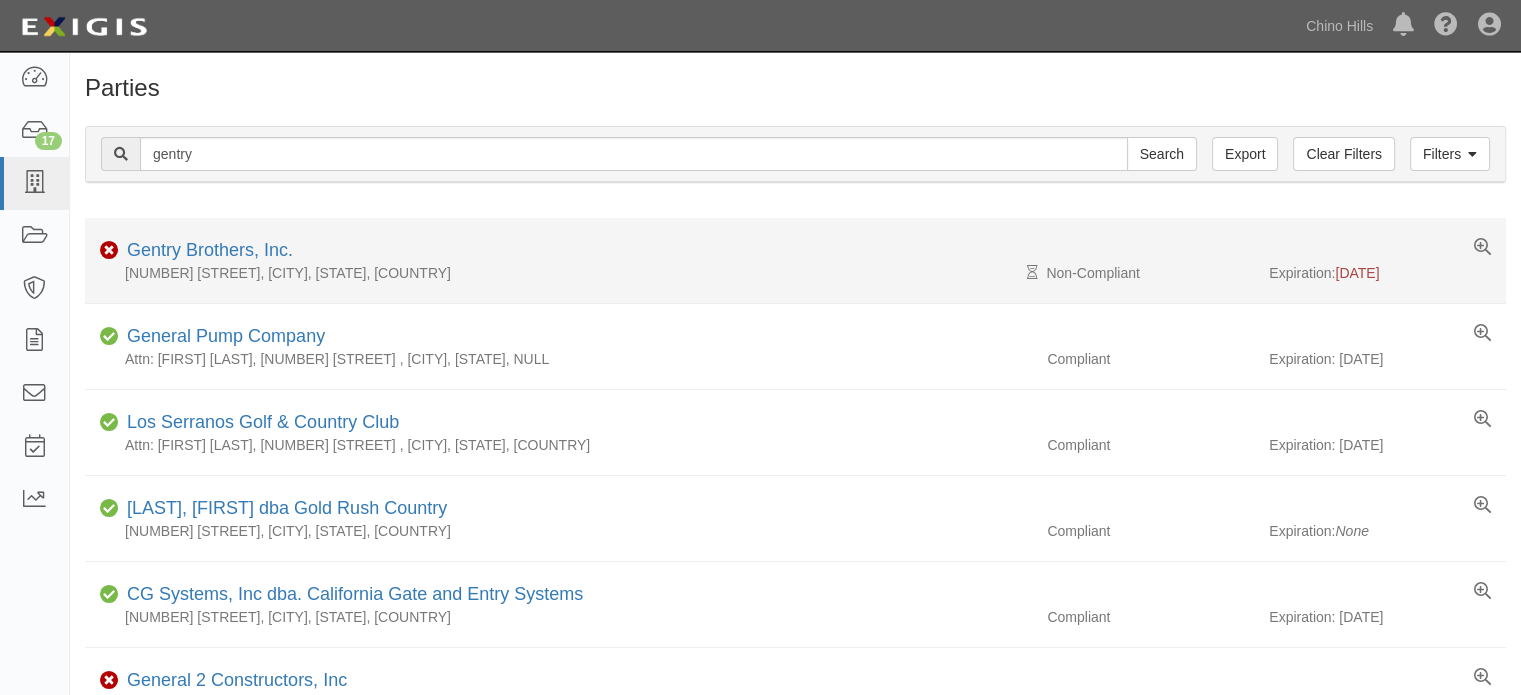 click on "Non-Compliant Gentry Brothers, Inc. 384 Live Oak Avenue, Irwindale, CA 91706, United States Pending Review Non-Compliant Expiration:   07/01/2025 3 agreements: Non-Compliant Construction Non-Compliant Construction Agreement Non-Compliant Gentry Brothers, Inc 7 days (since 07/01/2025)" at bounding box center [795, 261] 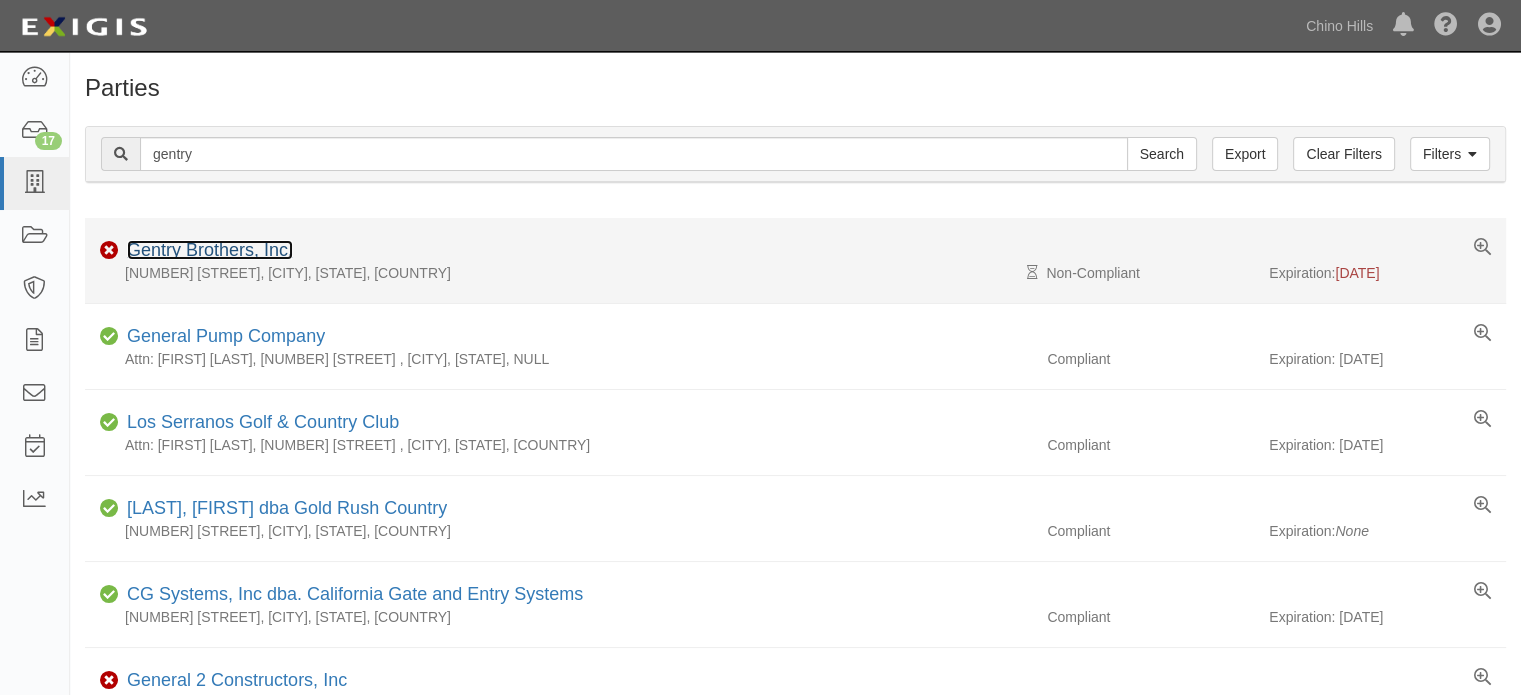 click on "Gentry Brothers, Inc." at bounding box center [210, 250] 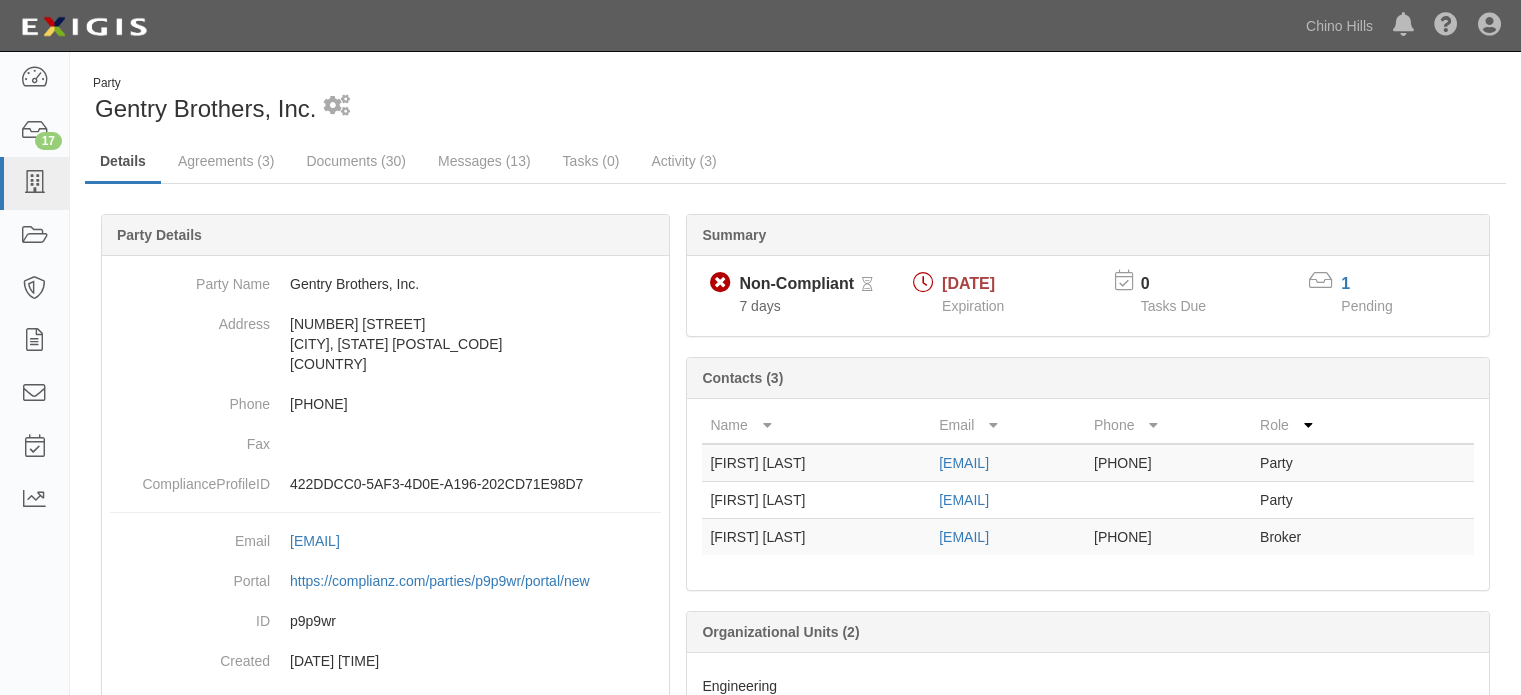 scroll, scrollTop: 0, scrollLeft: 0, axis: both 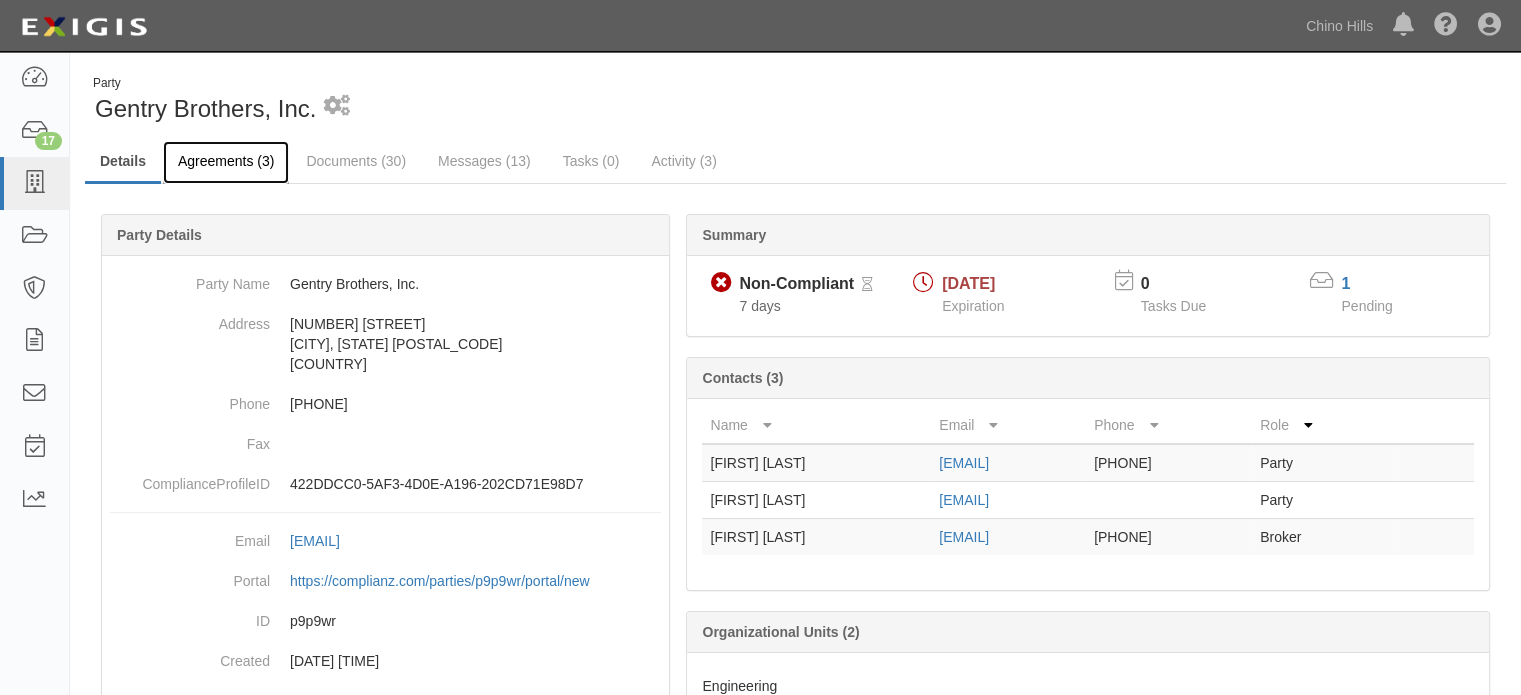 click on "Agreements (3)" at bounding box center [226, 162] 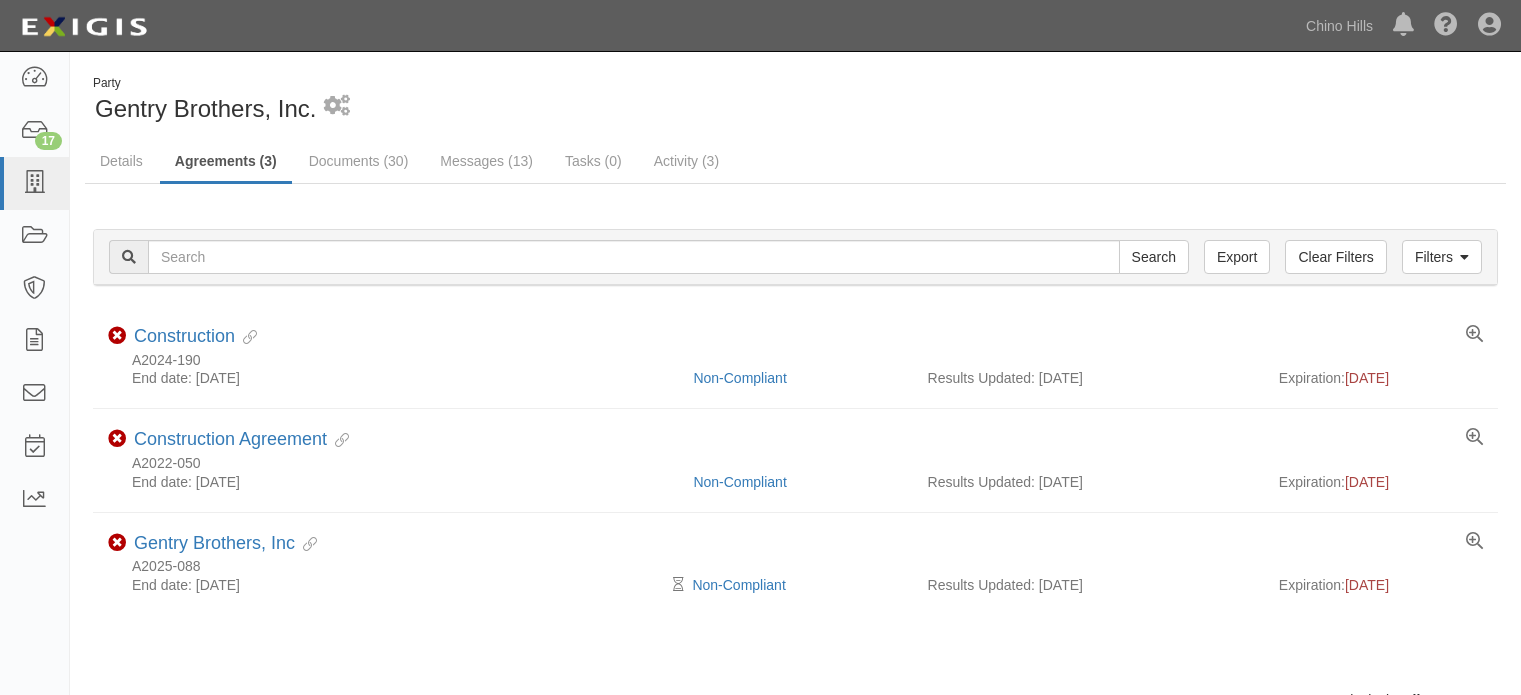 scroll, scrollTop: 0, scrollLeft: 0, axis: both 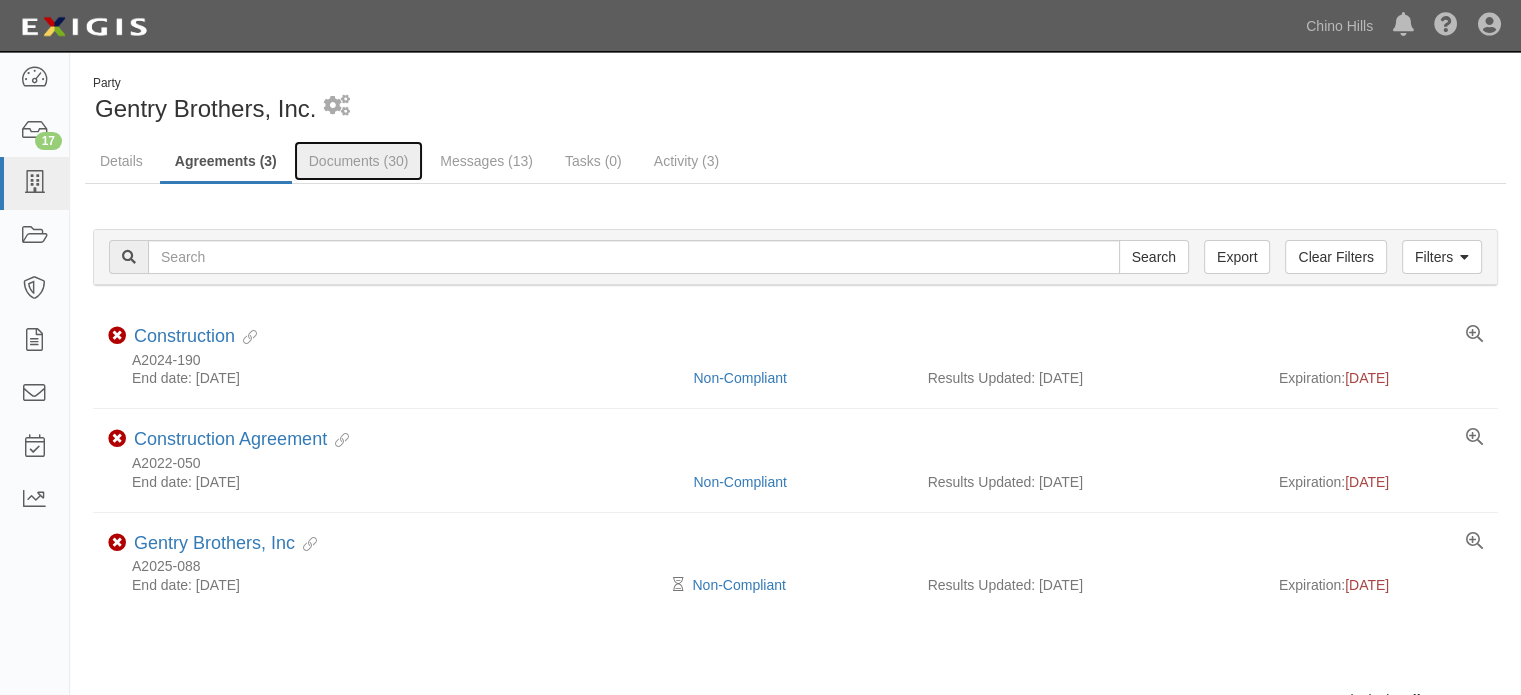 click on "Documents (30)" at bounding box center [359, 161] 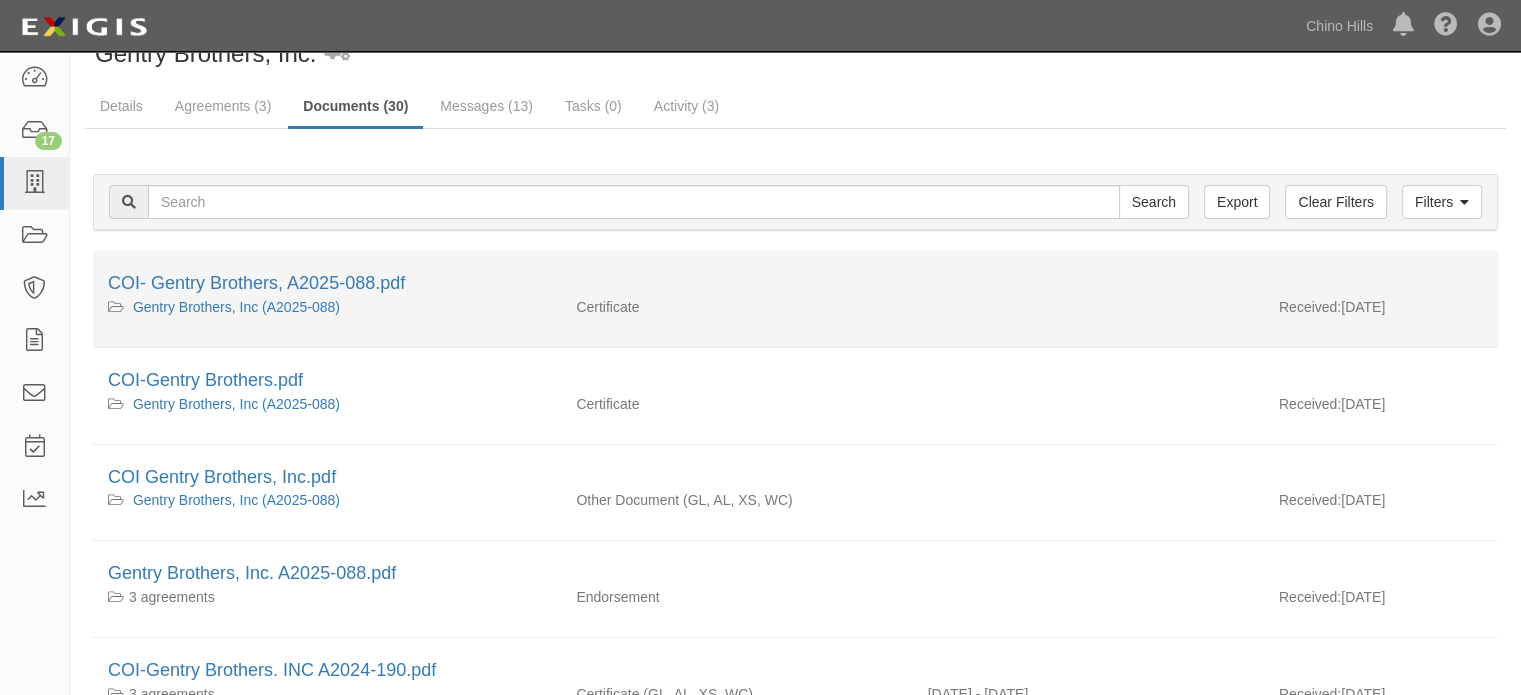 scroll, scrollTop: 200, scrollLeft: 0, axis: vertical 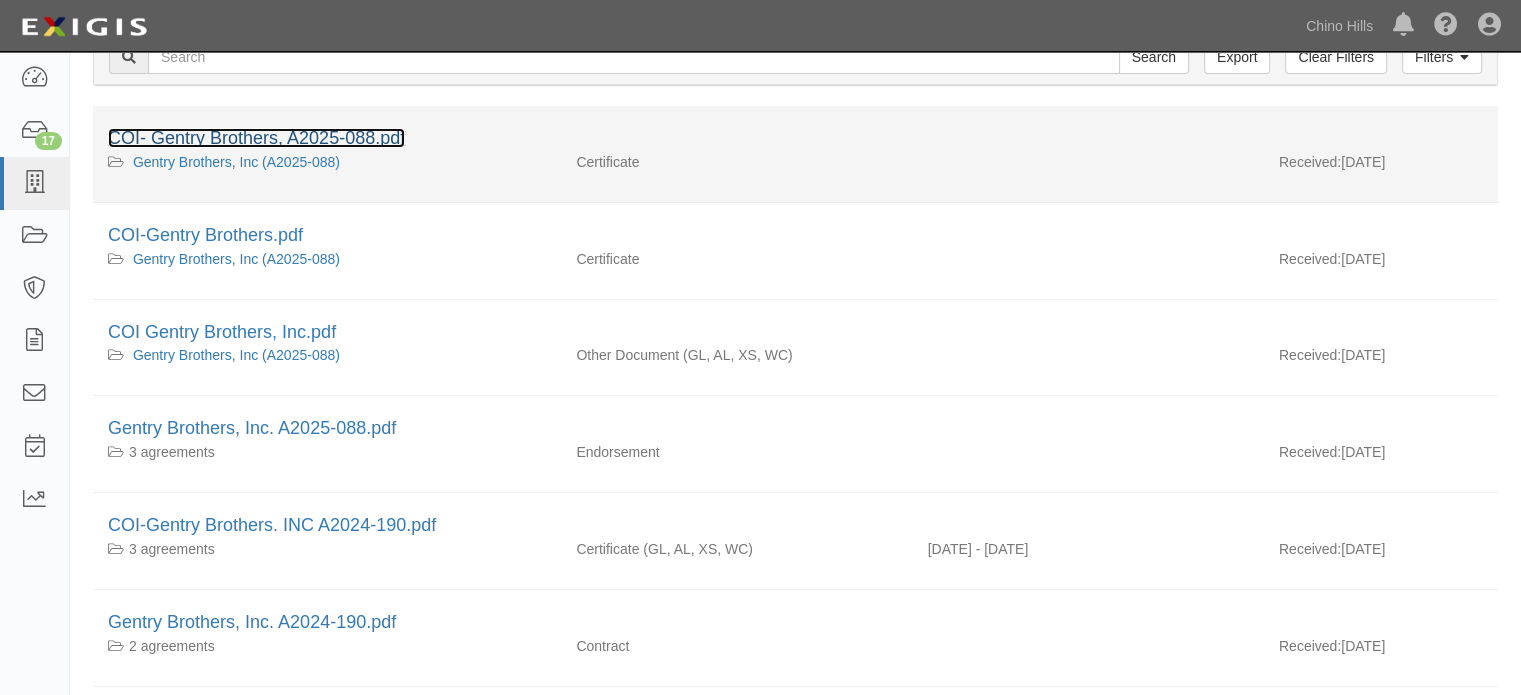 click on "COI- [COMPANY], [DOCUMENT_ID].pdf" at bounding box center (256, 138) 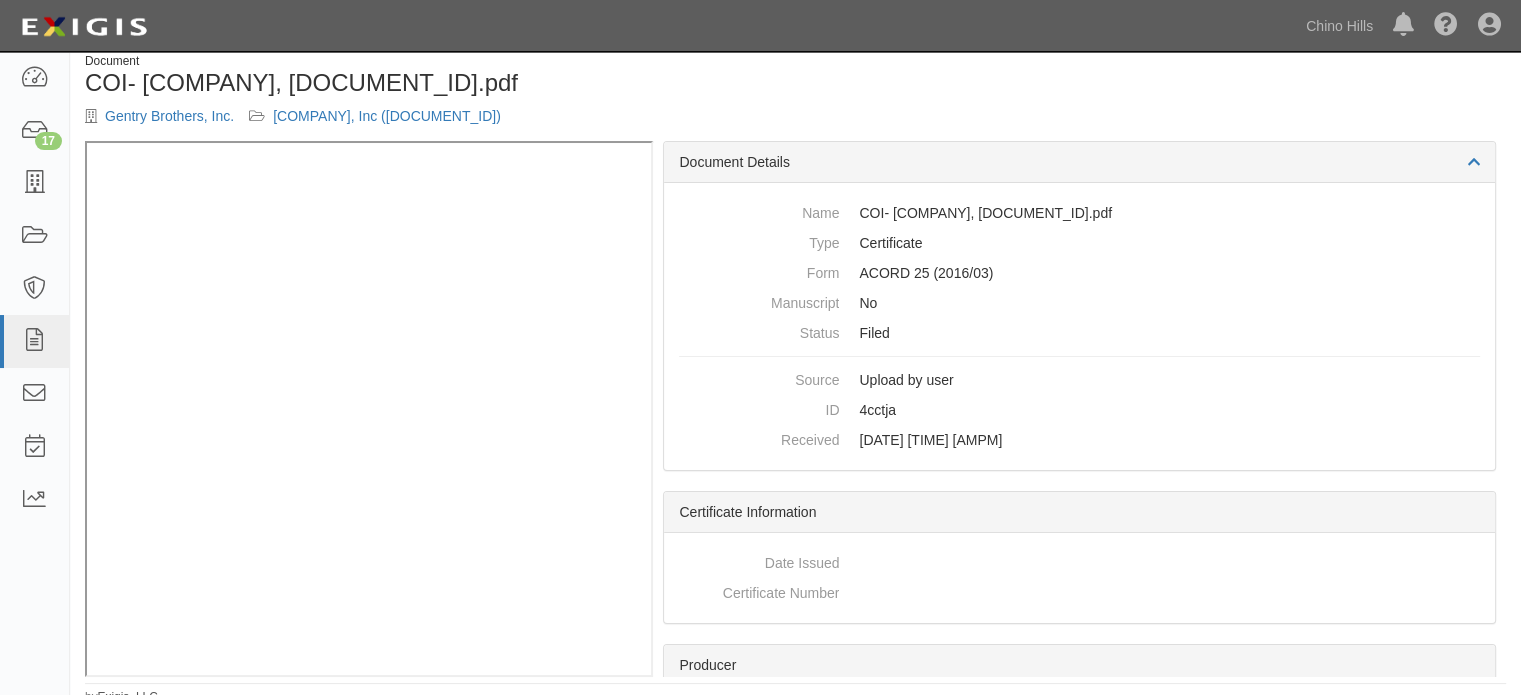 scroll, scrollTop: 32, scrollLeft: 0, axis: vertical 